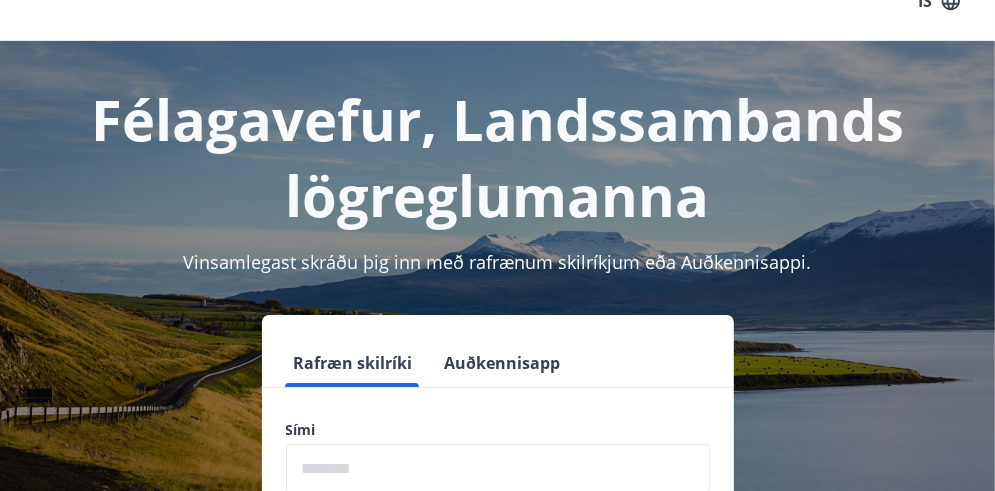 scroll, scrollTop: 190, scrollLeft: 0, axis: vertical 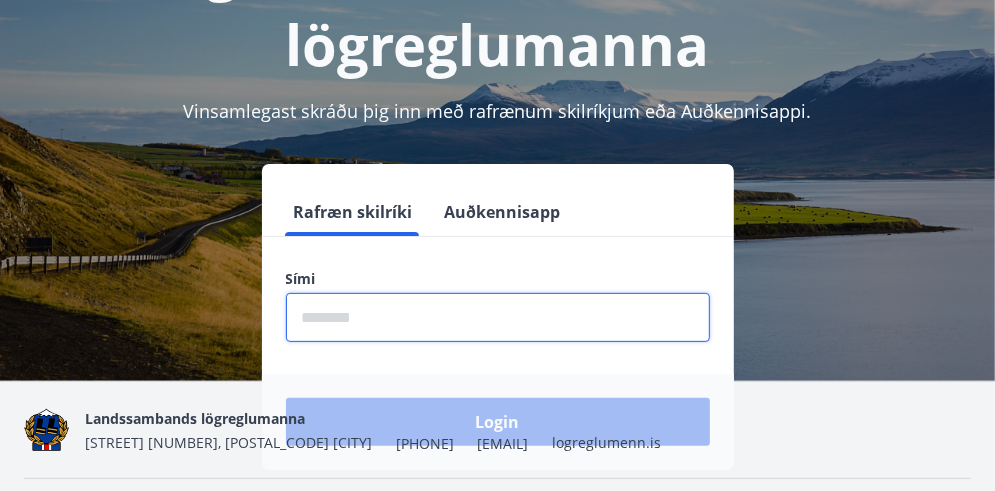 click at bounding box center [498, 317] 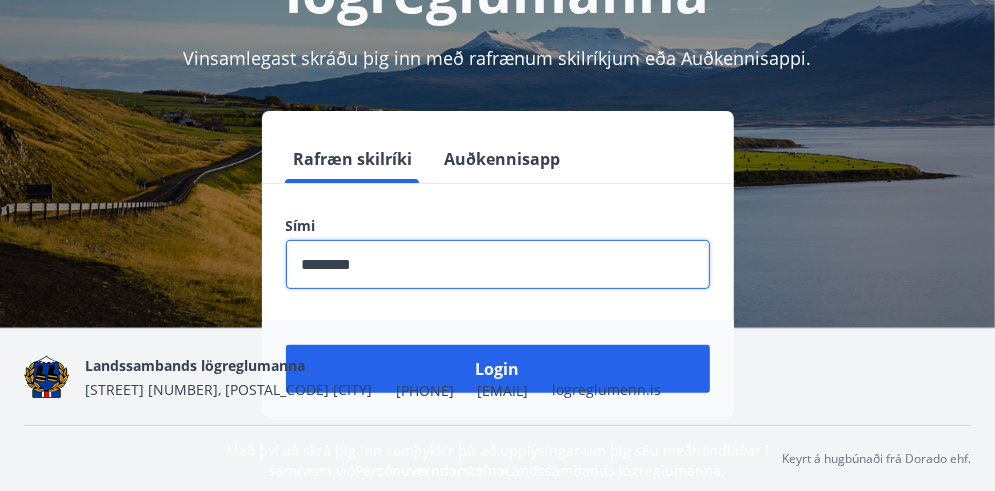 scroll, scrollTop: 245, scrollLeft: 0, axis: vertical 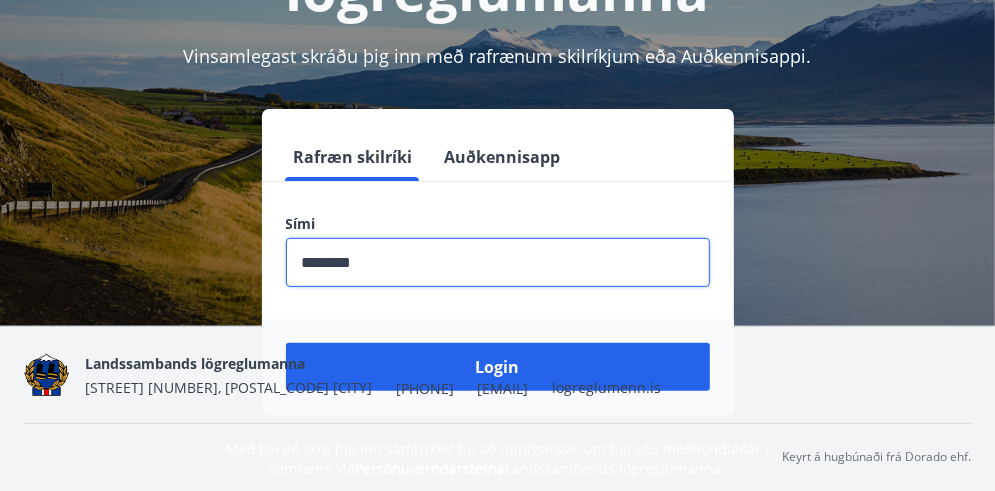 type on "********" 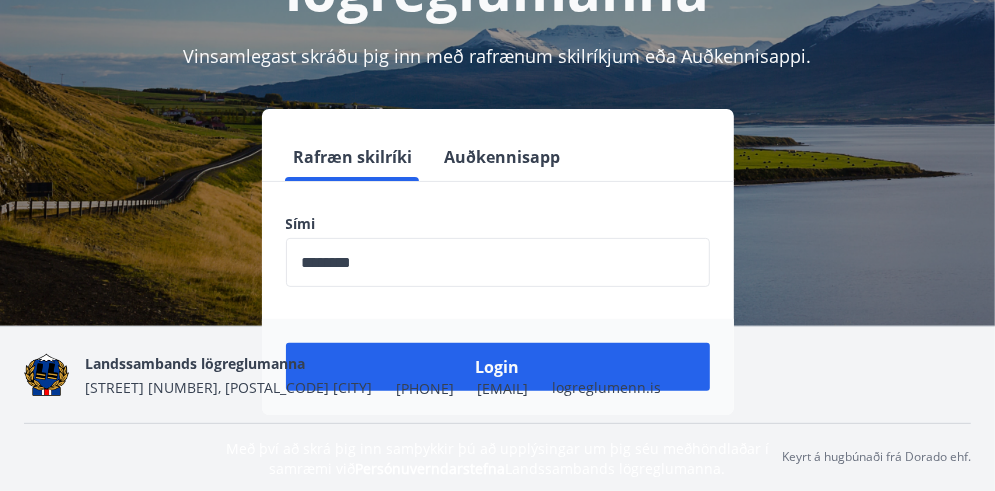 click on "Landssambands lögreglumanna [STREET] [NUMBER], [POSTAL_CODE] [CITY] [PHONE] [EMAIL] [DOMAIN]" at bounding box center (373, 375) 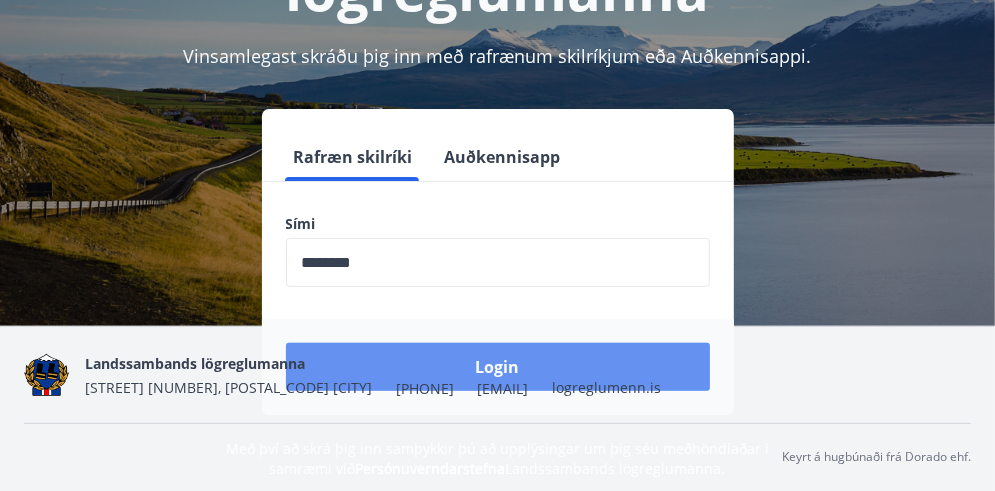 click on "Login" at bounding box center [498, 367] 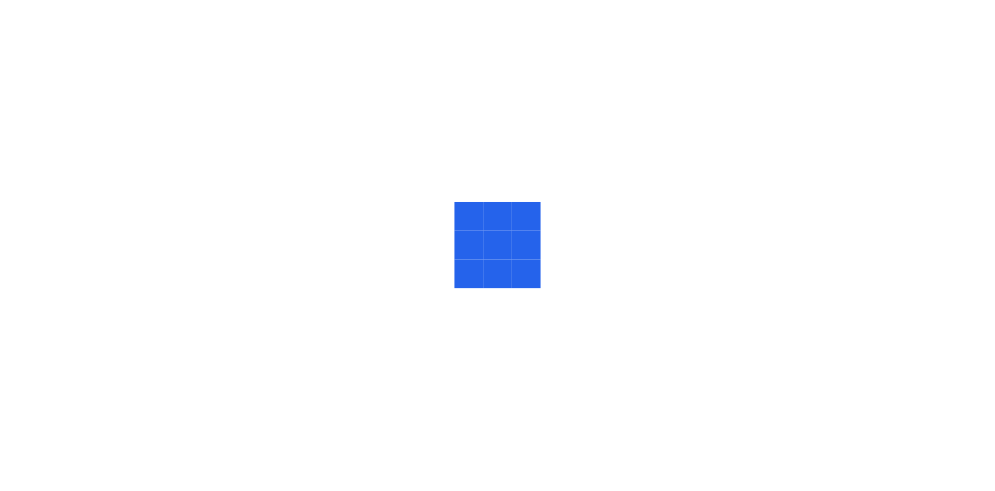 scroll, scrollTop: 0, scrollLeft: 0, axis: both 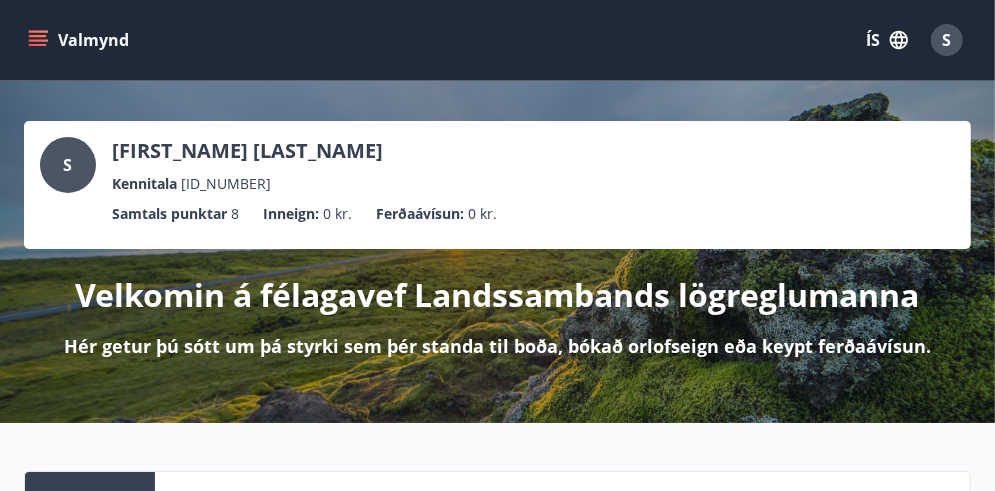 click 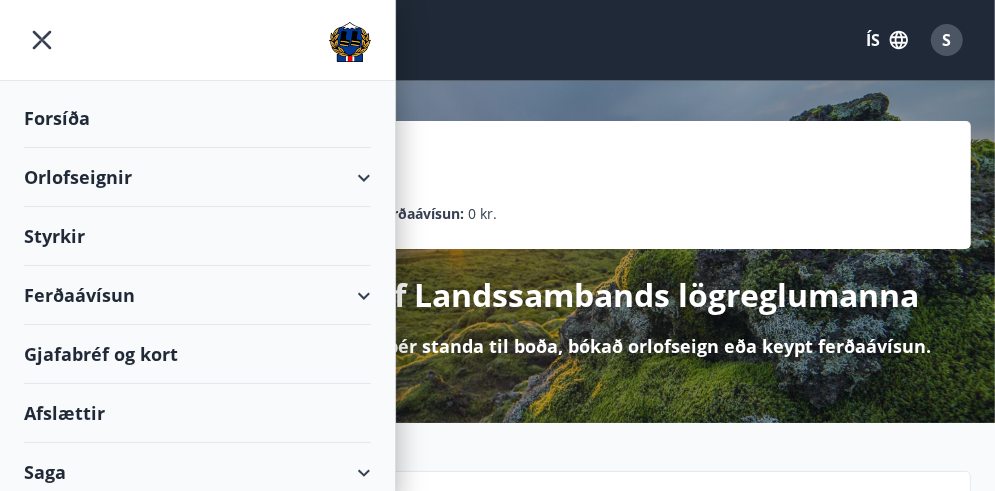click on "Orlofseignir" at bounding box center (197, 177) 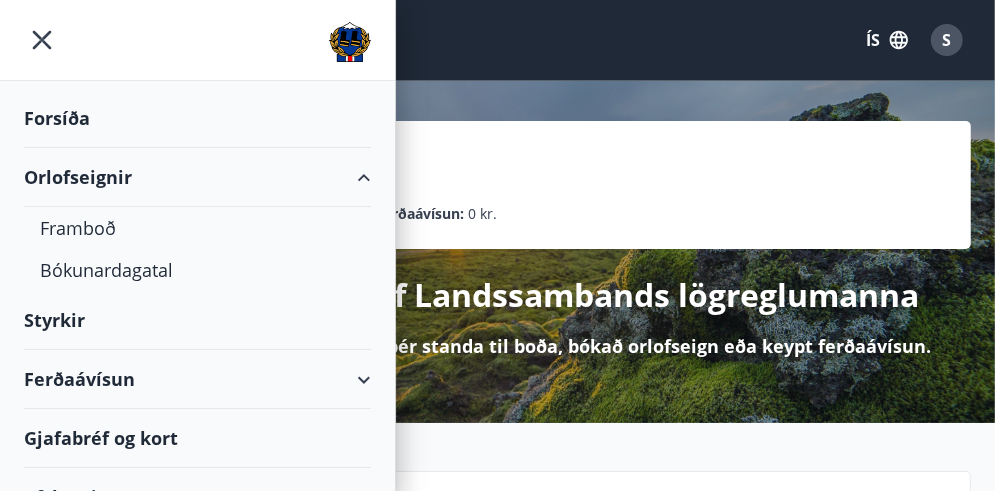 click on "Framboð" at bounding box center [197, 228] 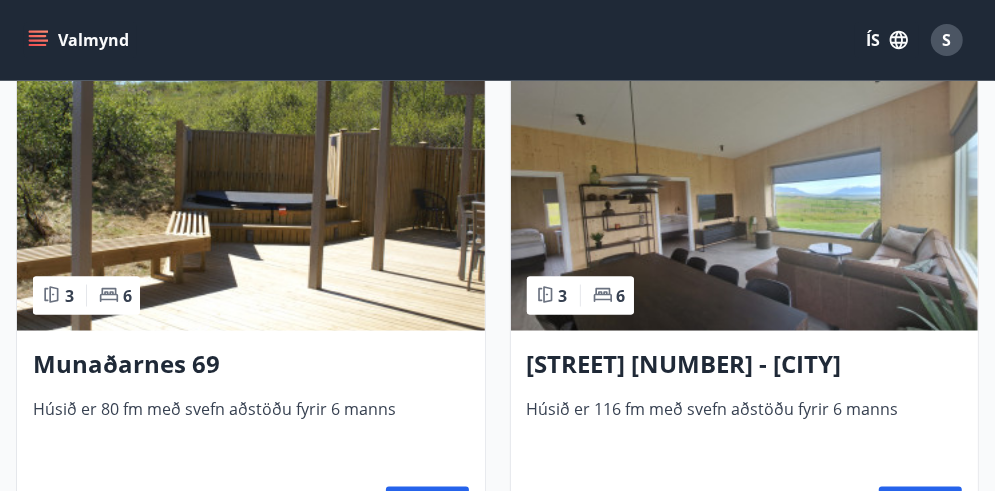 scroll, scrollTop: 1629, scrollLeft: 0, axis: vertical 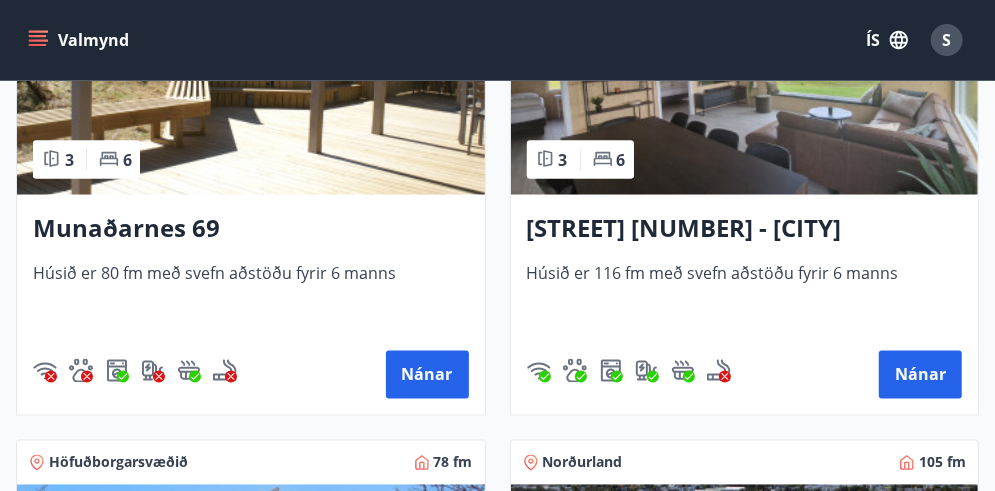 click on "Nánar" at bounding box center [920, 375] 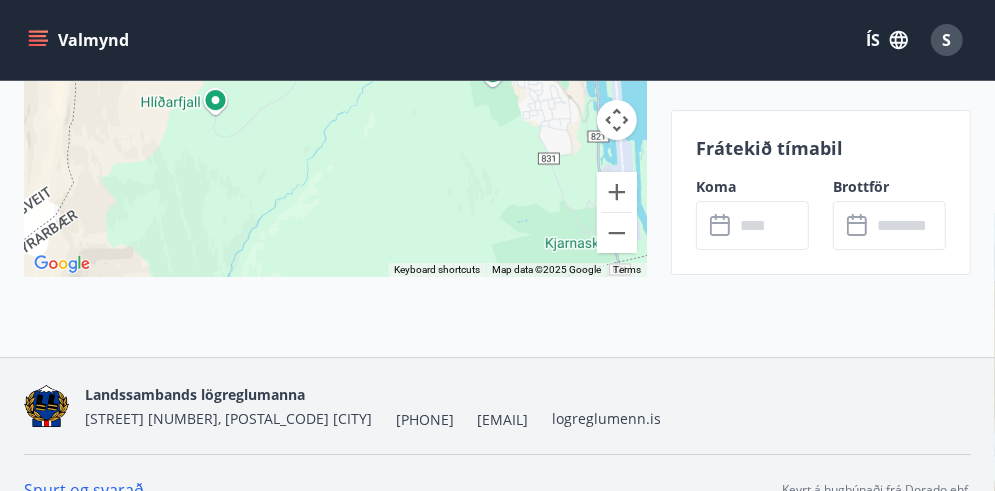 scroll, scrollTop: 3375, scrollLeft: 0, axis: vertical 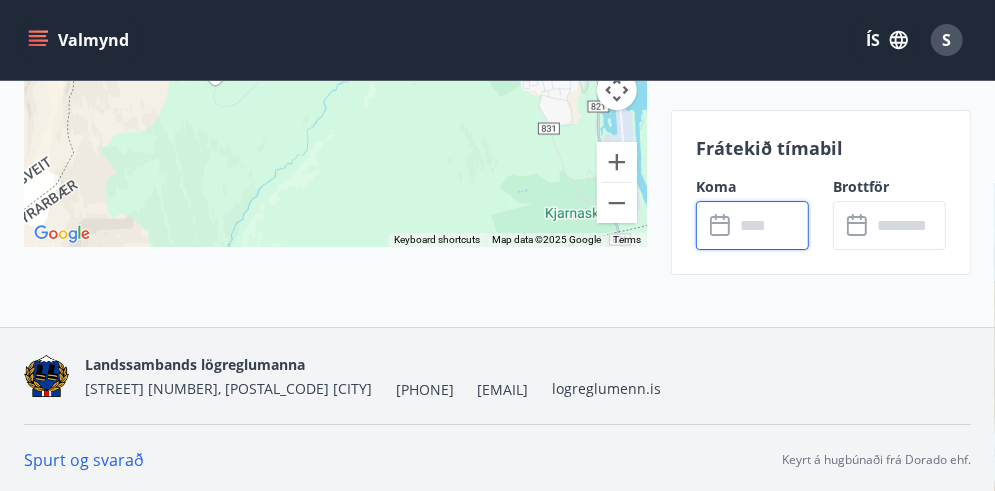 click at bounding box center [771, 225] 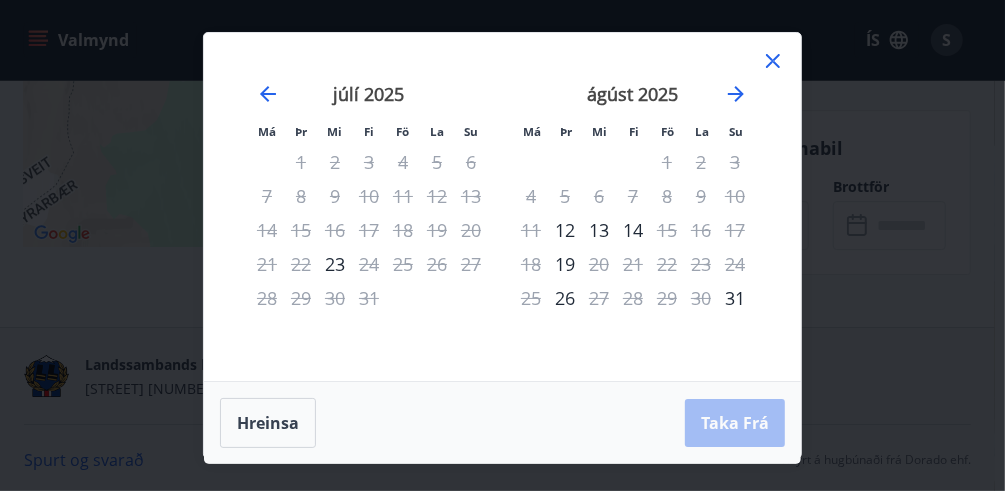 click 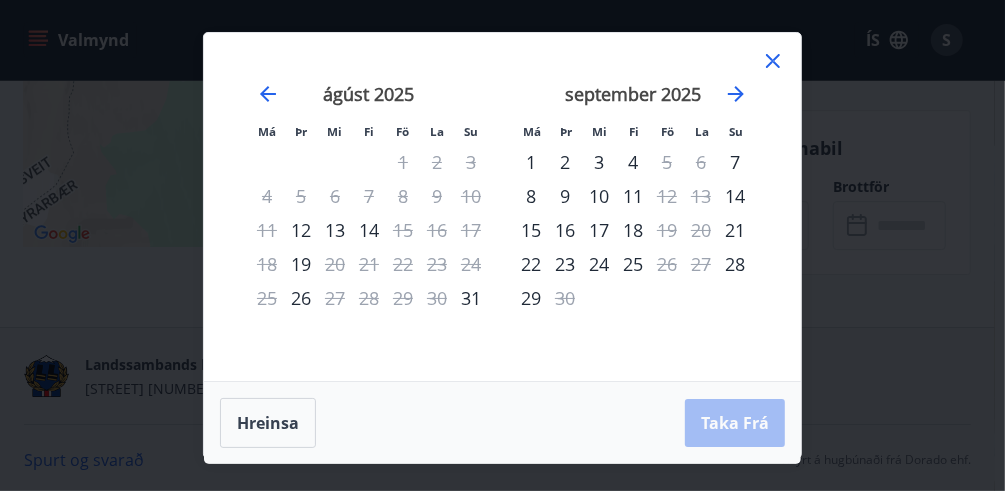 click 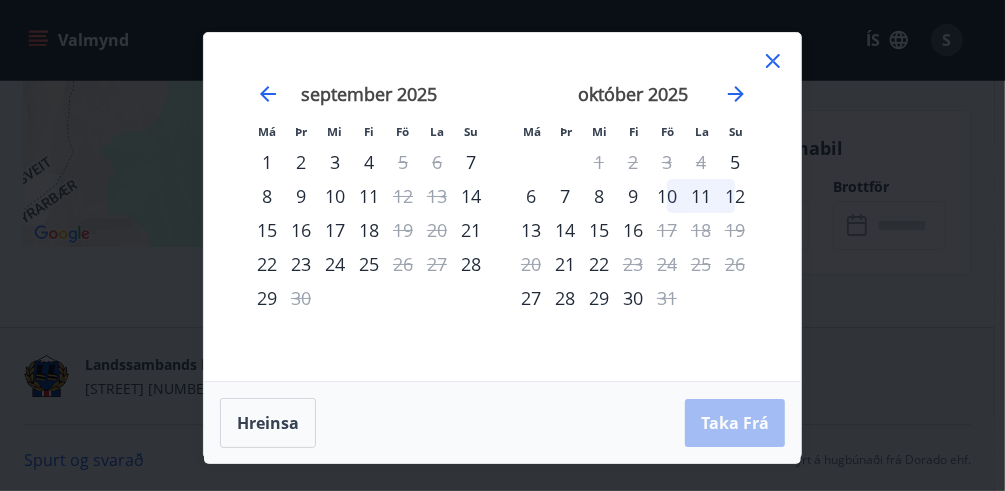 click 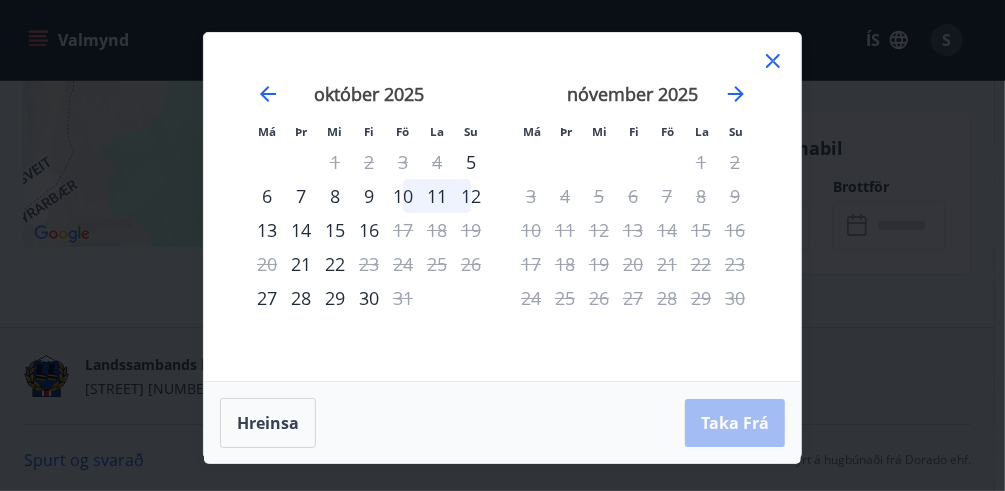 click 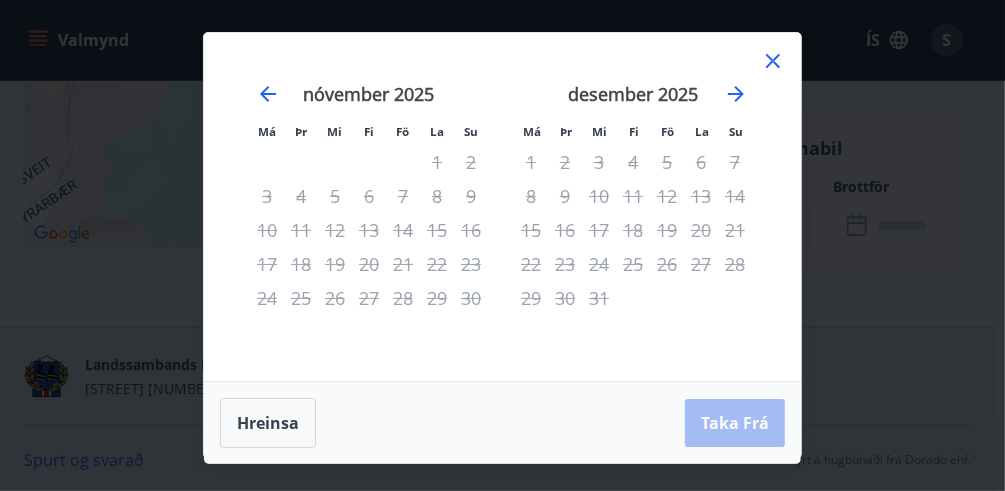 click 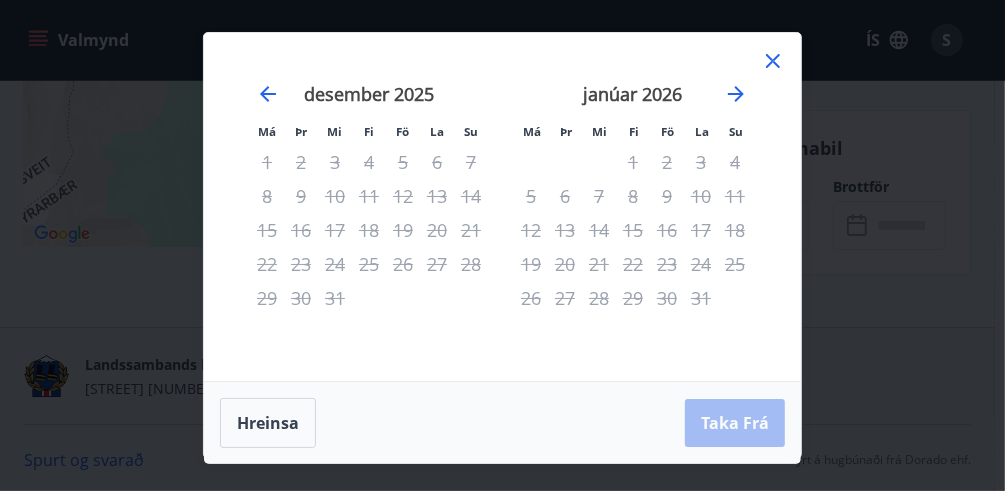 click 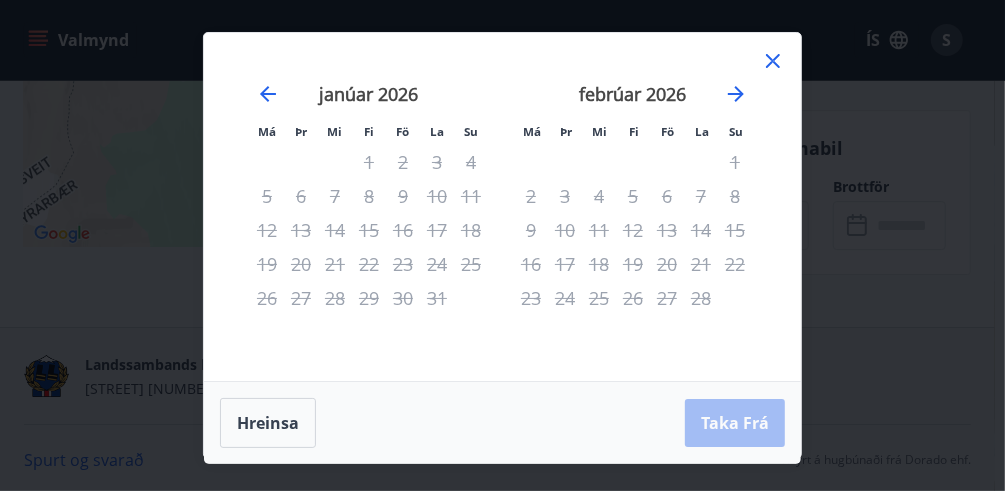 click 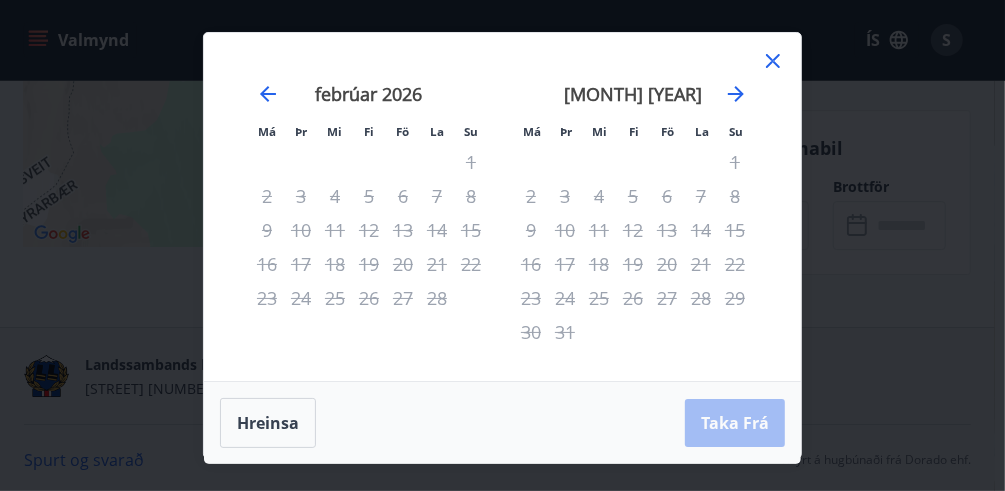 click 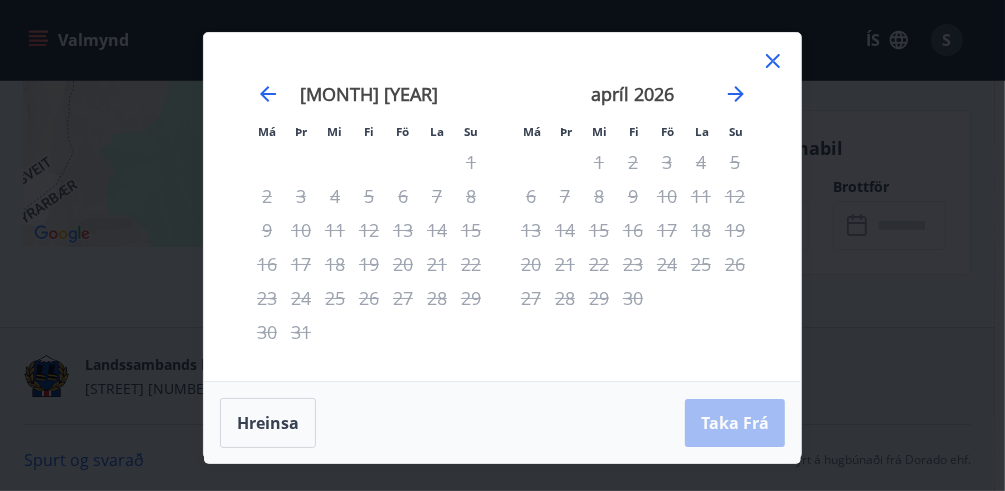 click 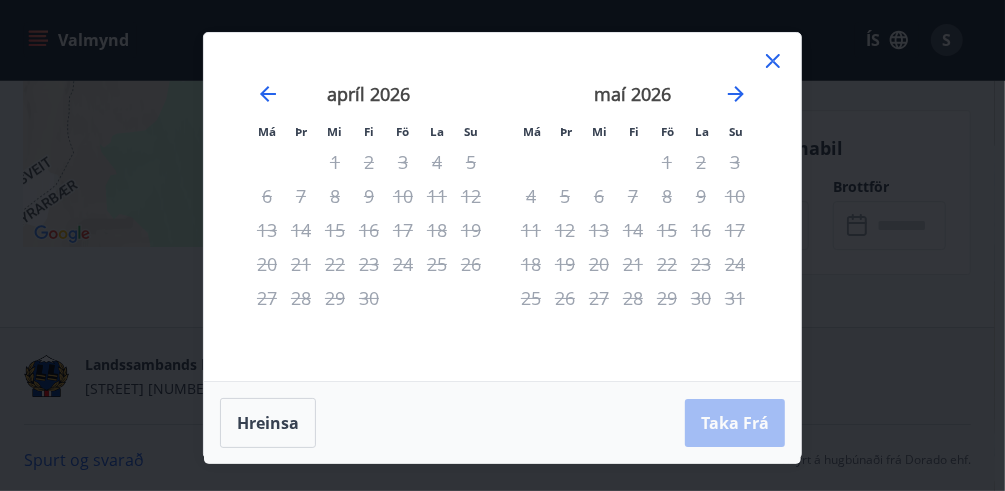 click 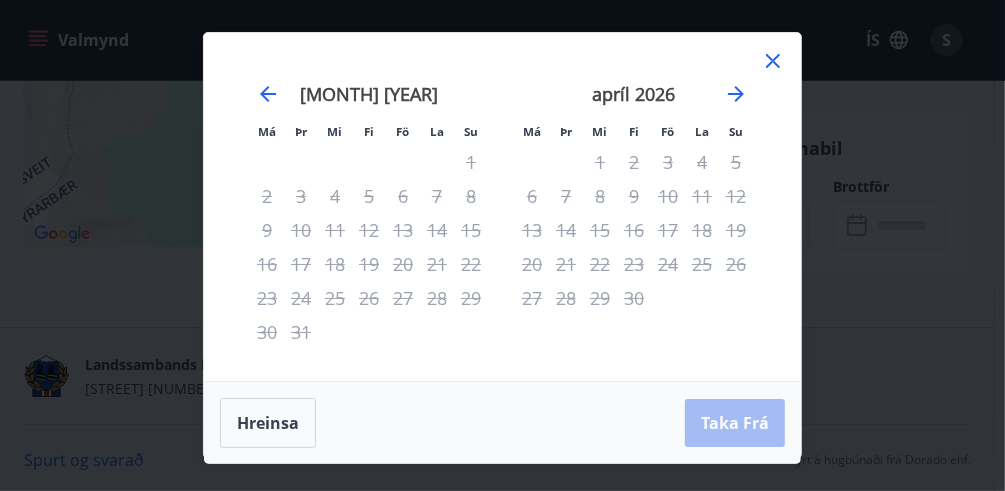 click 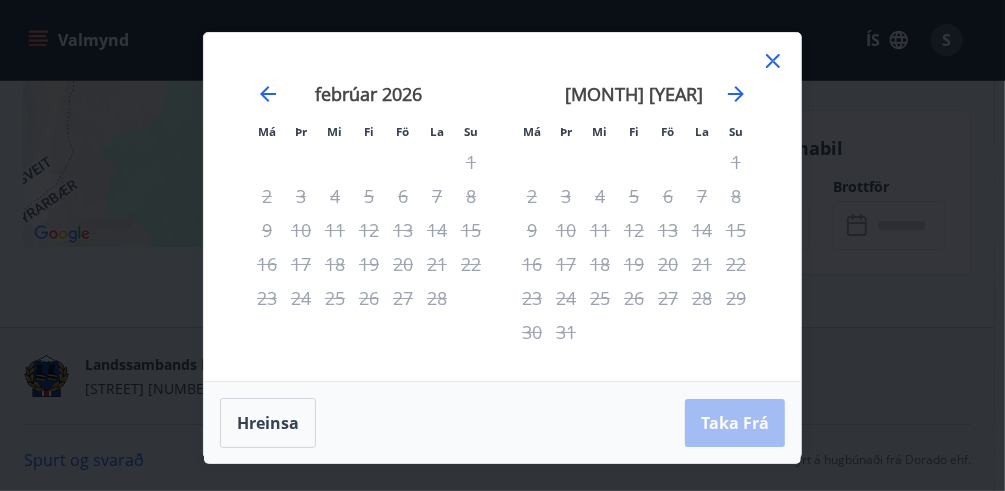 click 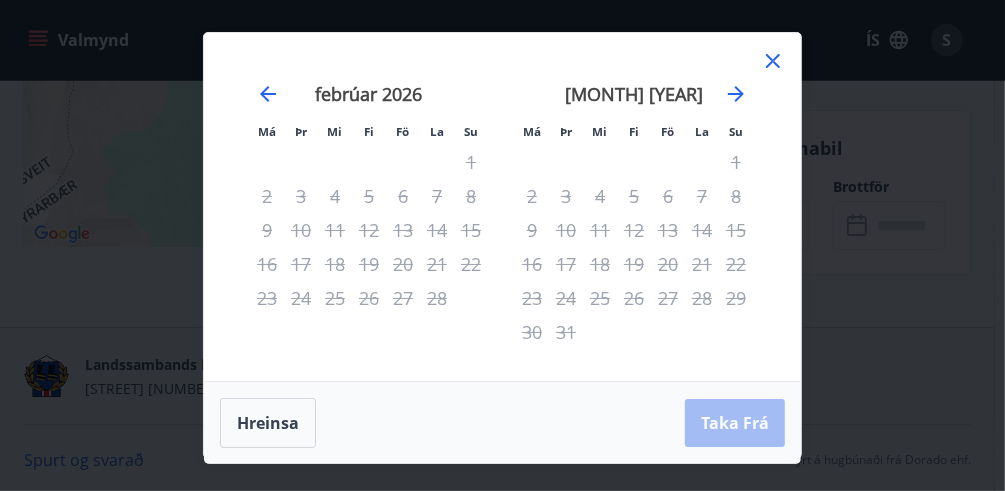 click 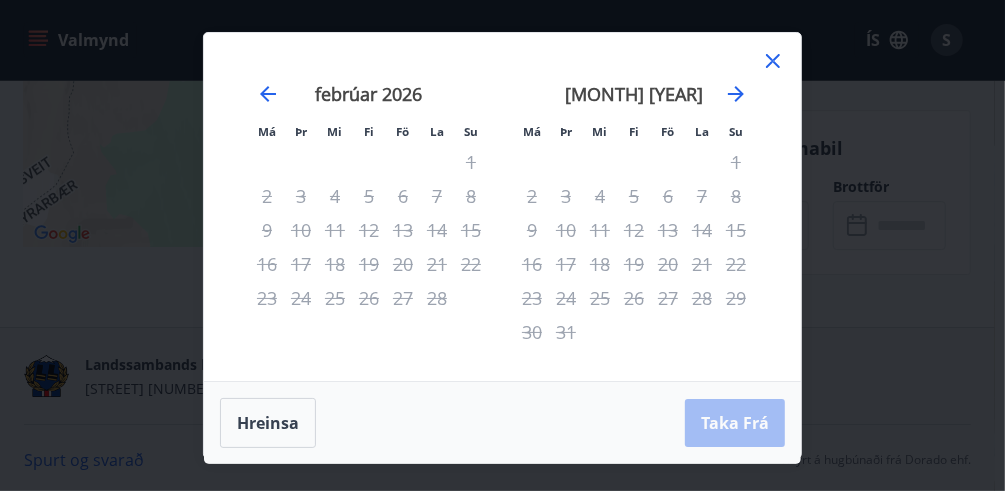 click 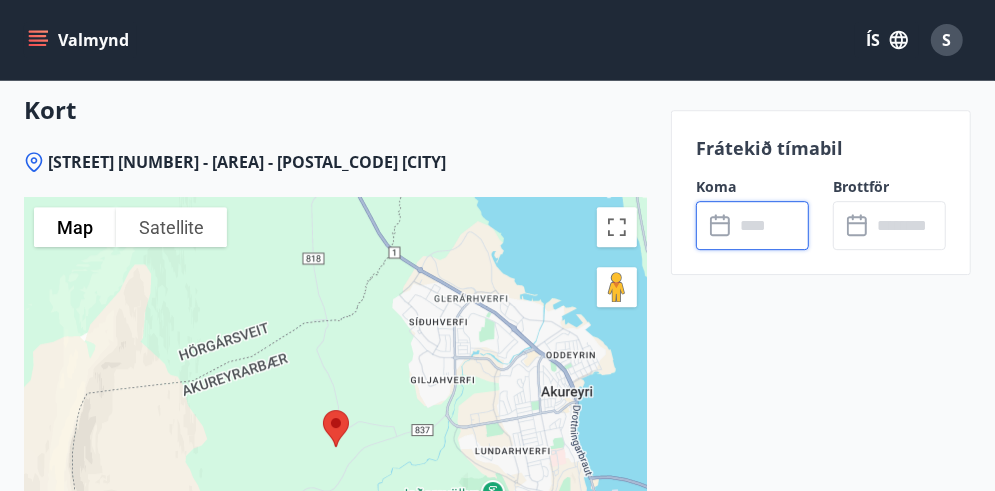 scroll, scrollTop: 2915, scrollLeft: 0, axis: vertical 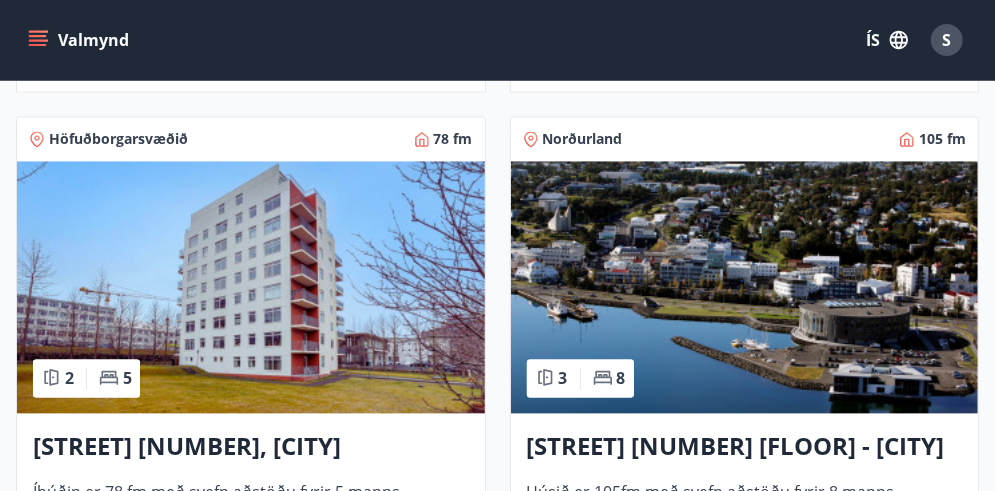 click on "[STREET] [NUMBER] [FLOOR] - [CITY]" at bounding box center [745, 447] 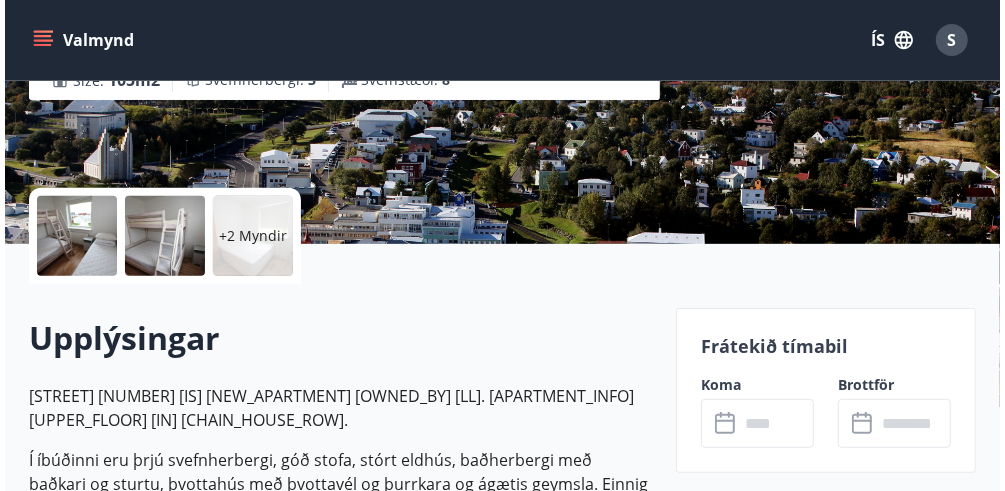 scroll, scrollTop: 407, scrollLeft: 0, axis: vertical 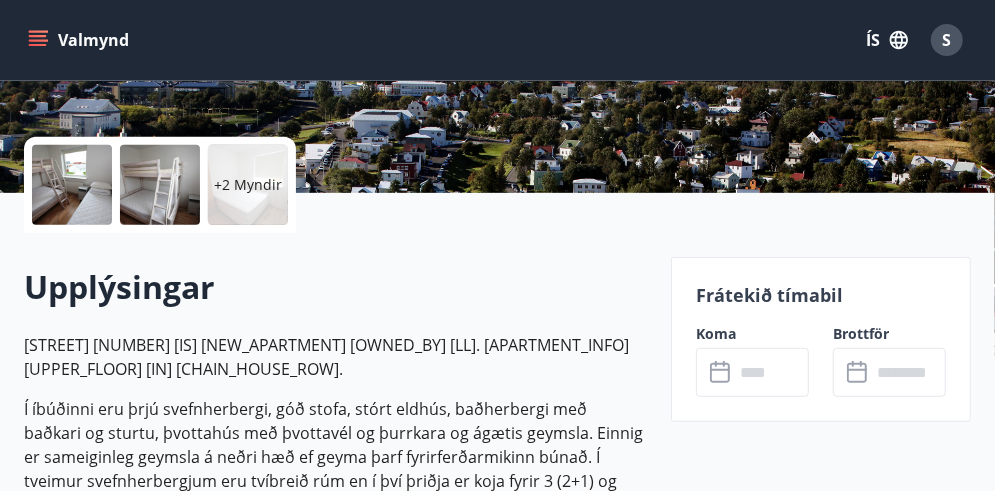 click on "+2 Myndir" at bounding box center [248, 185] 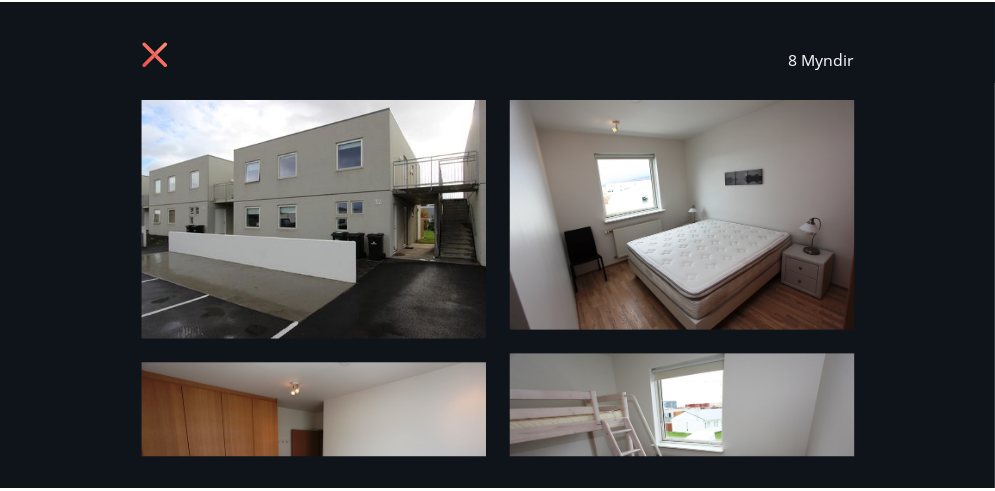 scroll, scrollTop: 0, scrollLeft: 0, axis: both 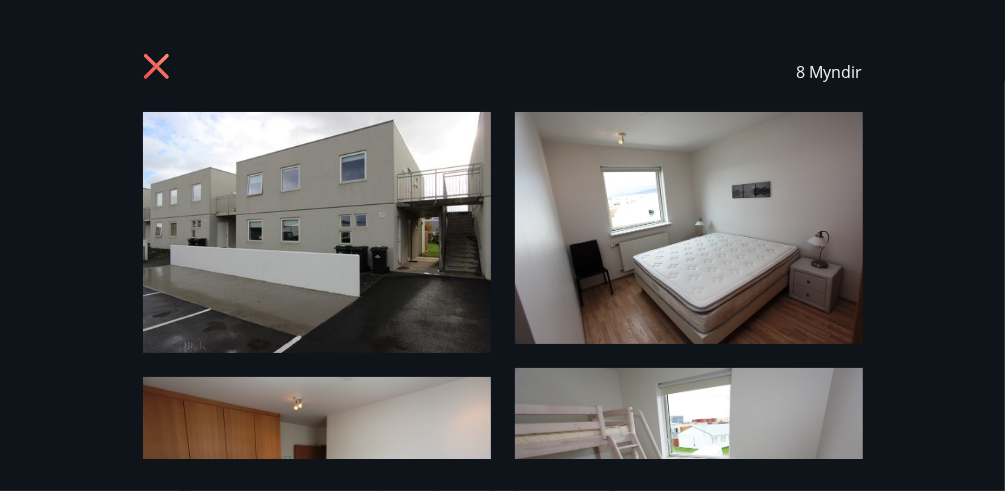 click 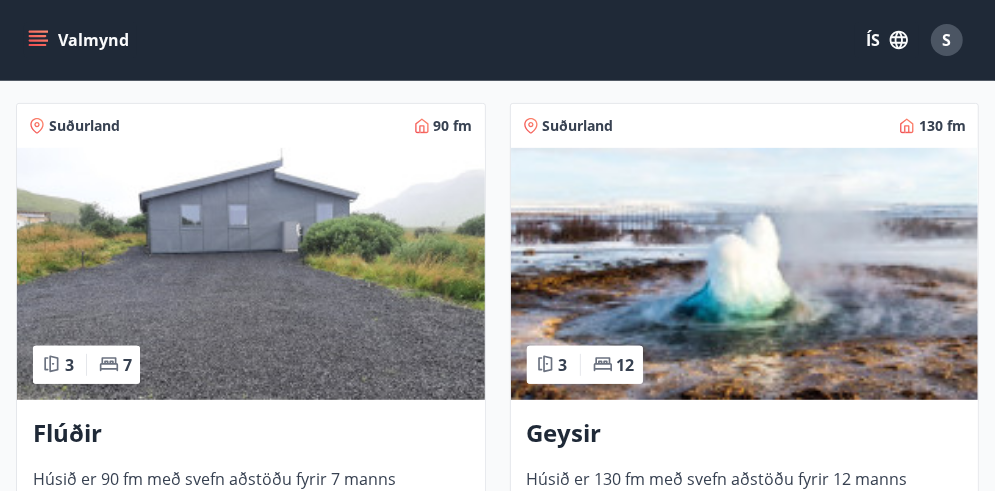 scroll, scrollTop: 339, scrollLeft: 0, axis: vertical 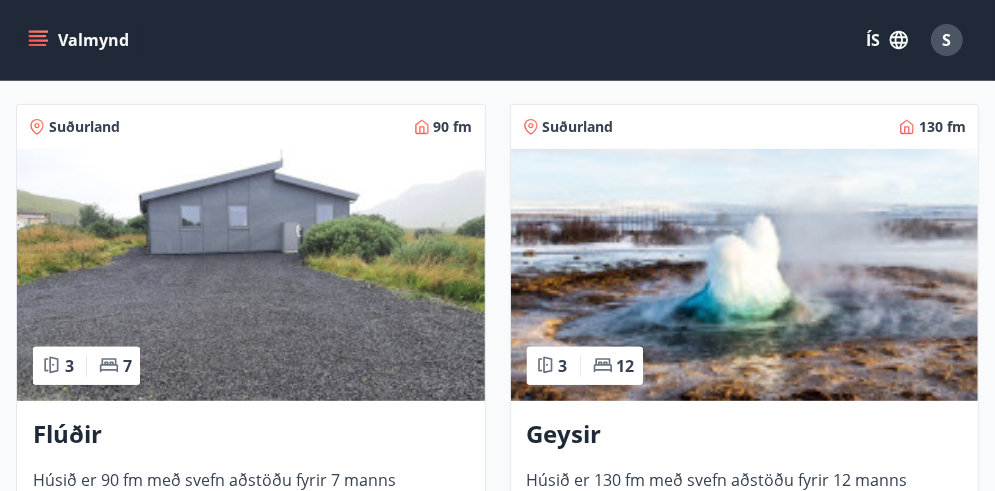 click at bounding box center (251, 275) 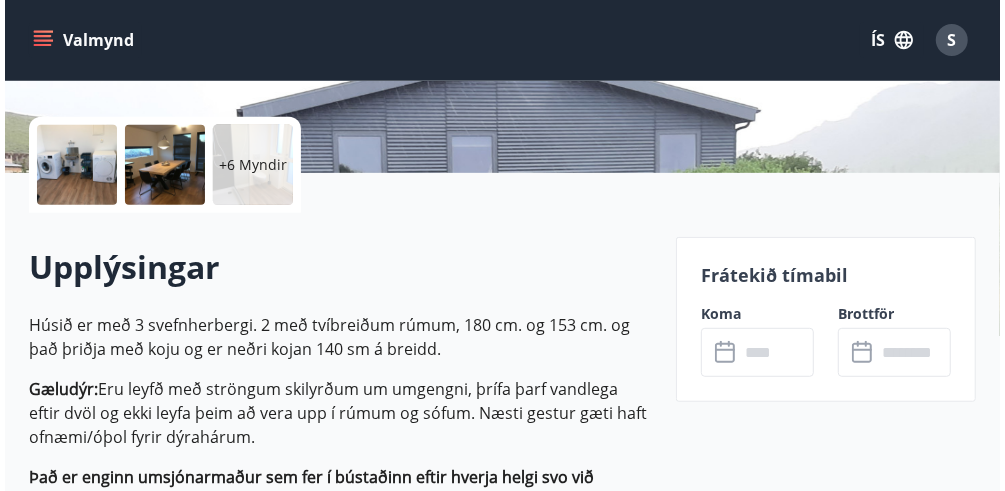 scroll, scrollTop: 426, scrollLeft: 0, axis: vertical 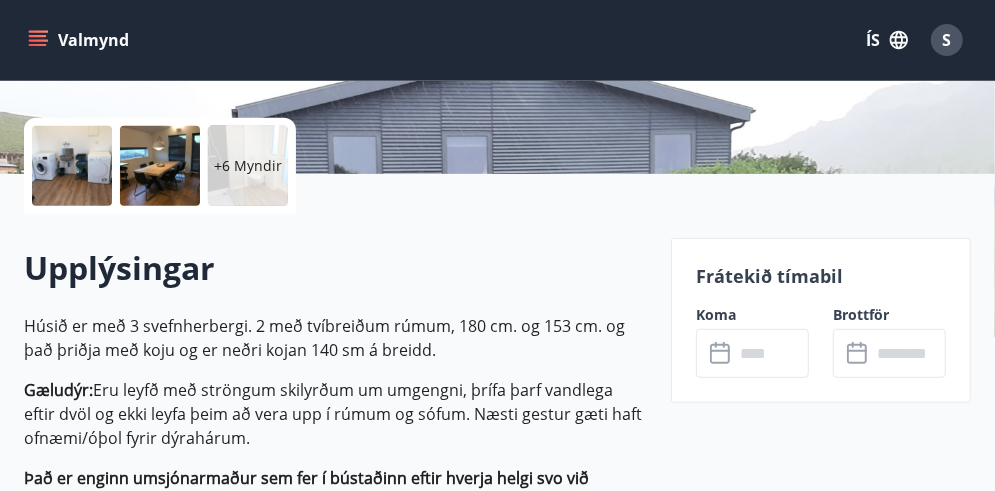 click at bounding box center [72, 166] 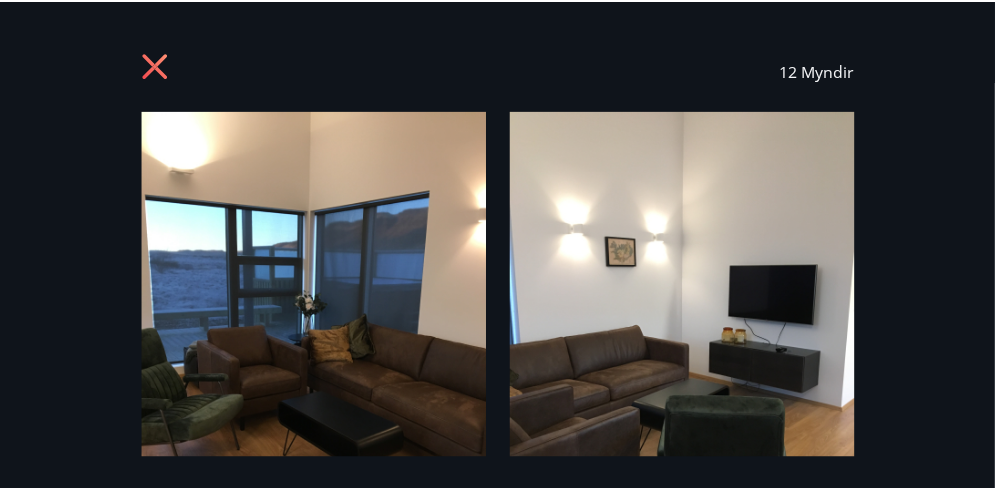 scroll, scrollTop: 0, scrollLeft: 0, axis: both 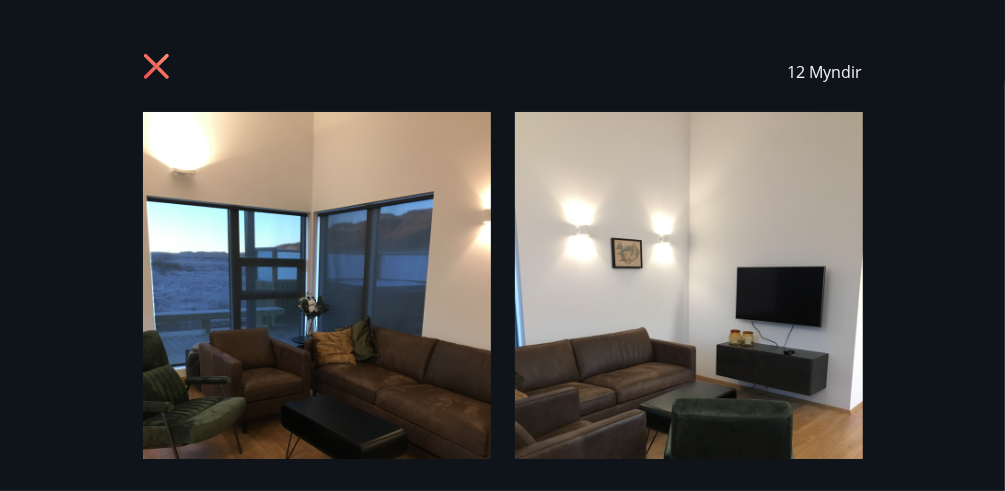 click 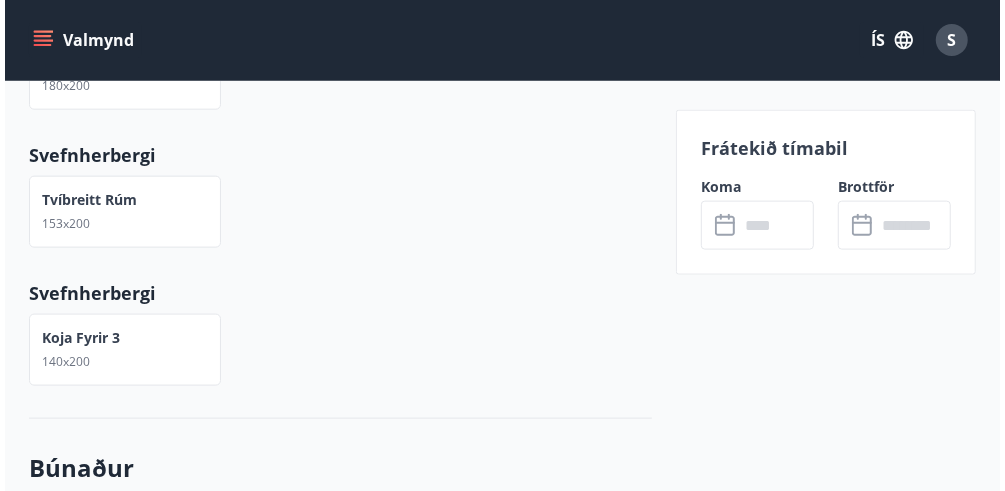 scroll, scrollTop: 1180, scrollLeft: 0, axis: vertical 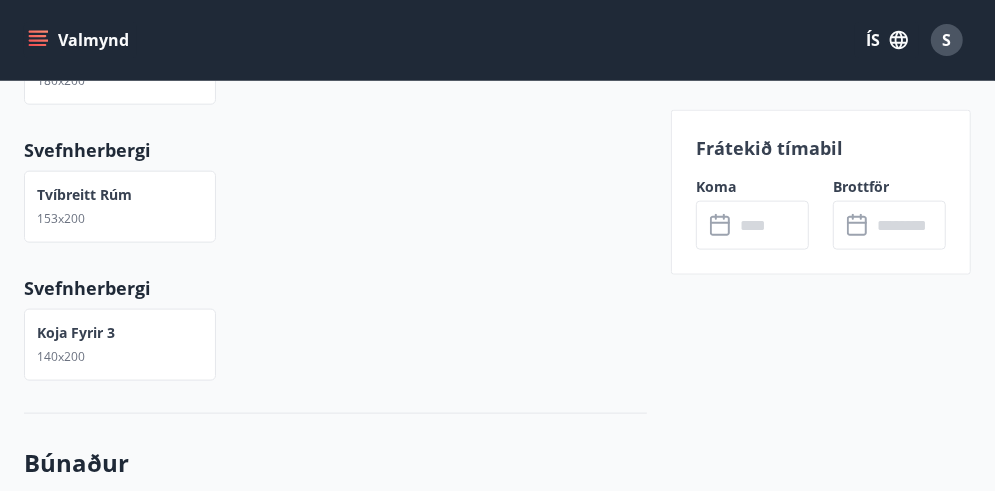 click at bounding box center [771, 225] 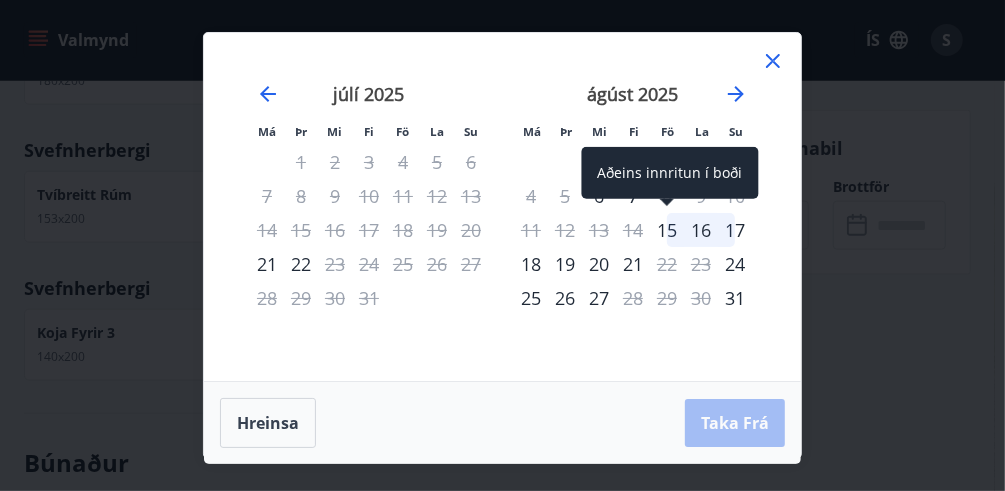 click on "15" at bounding box center [667, 230] 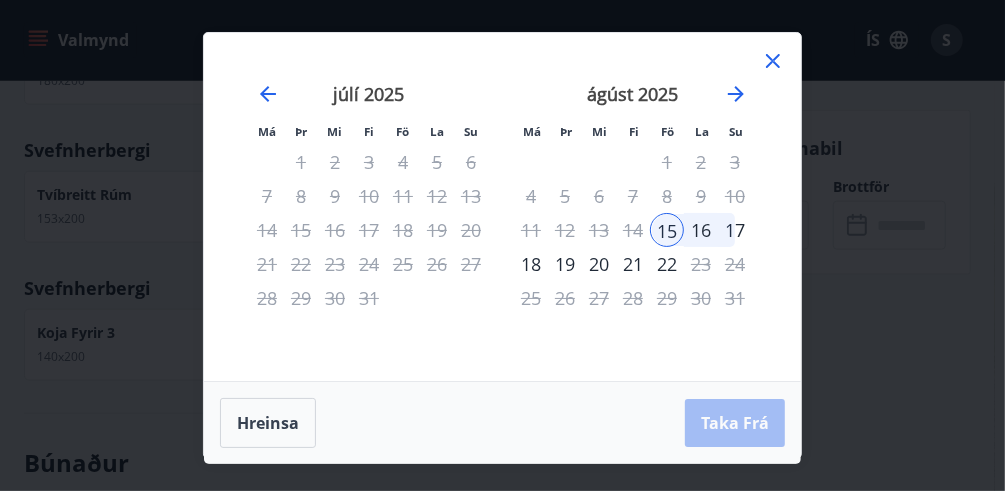 click on "19" at bounding box center [565, 264] 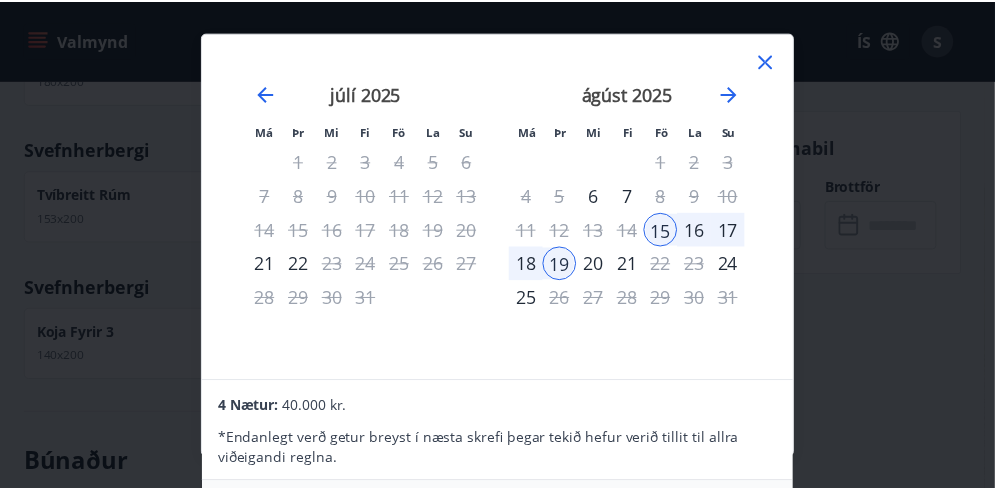 scroll, scrollTop: 2, scrollLeft: 0, axis: vertical 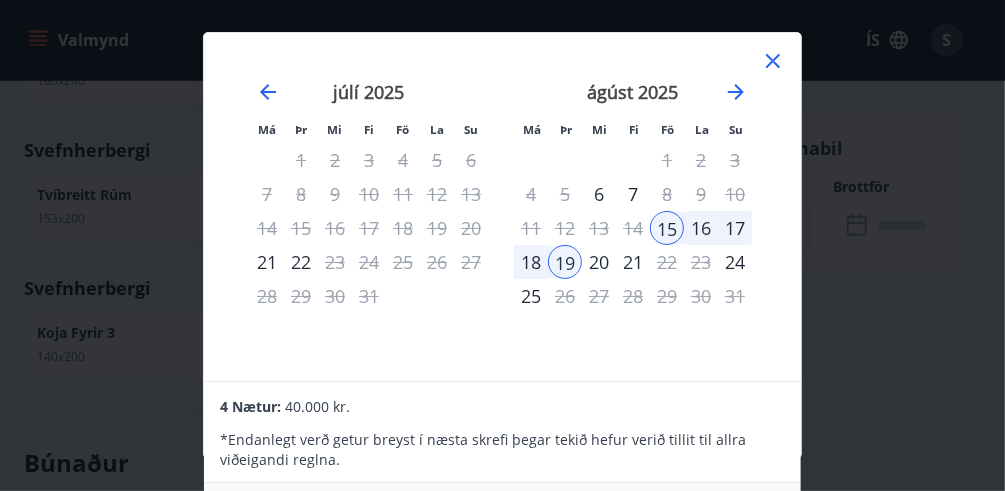 click on "21" at bounding box center [633, 262] 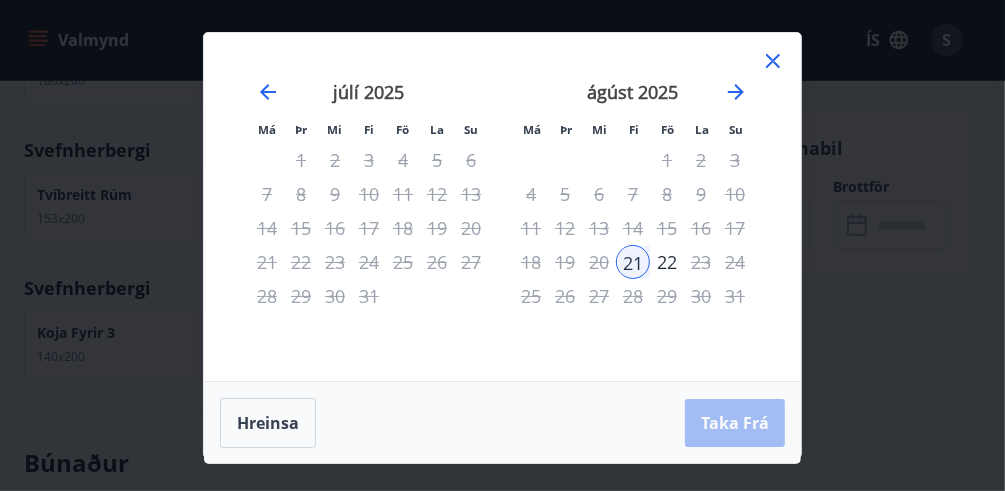 click on "Hreinsa" at bounding box center [268, 423] 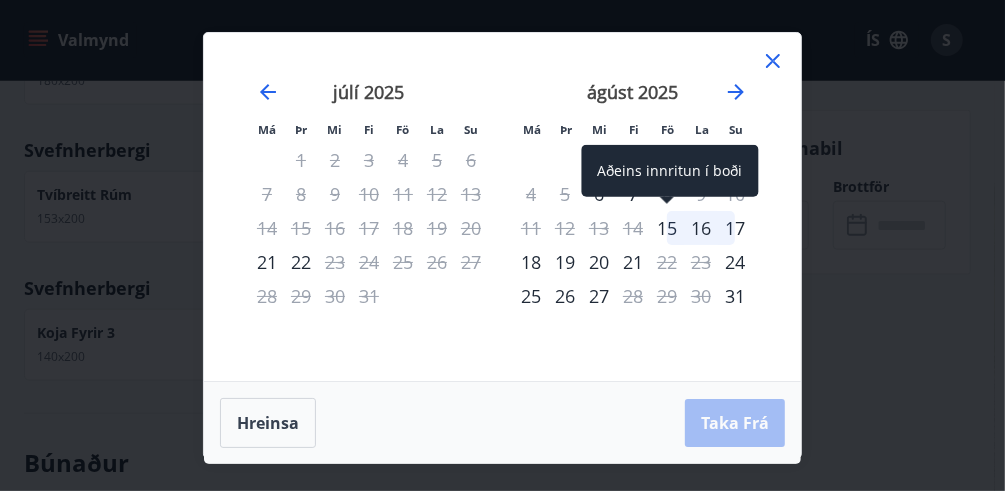 click on "15" at bounding box center [667, 228] 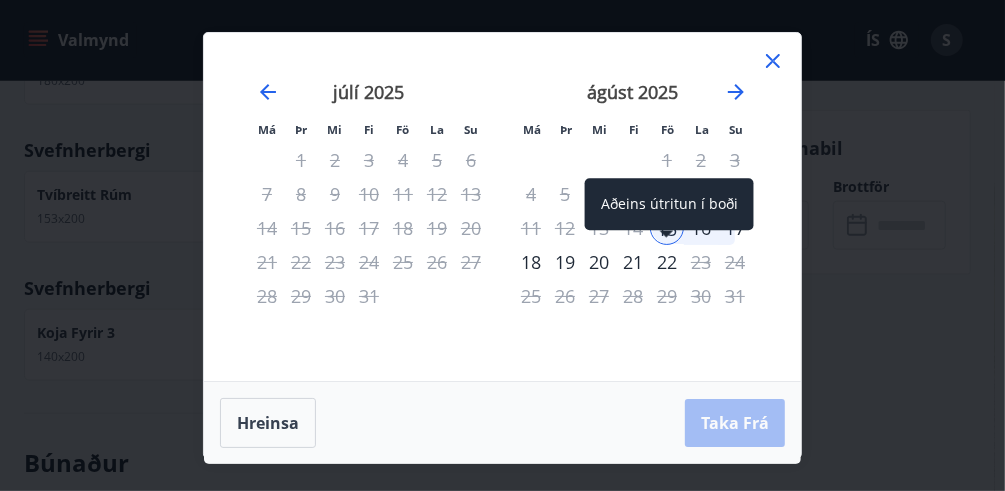 click on "22" at bounding box center [667, 262] 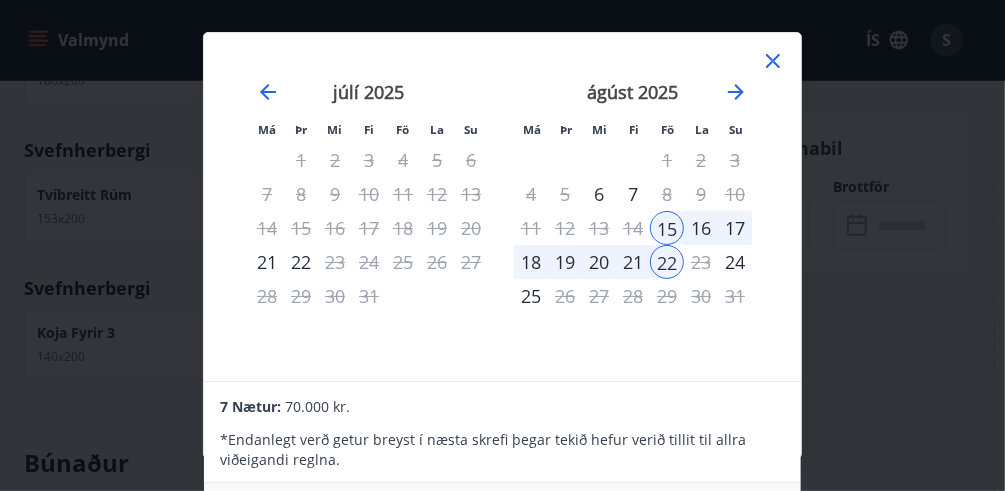 click 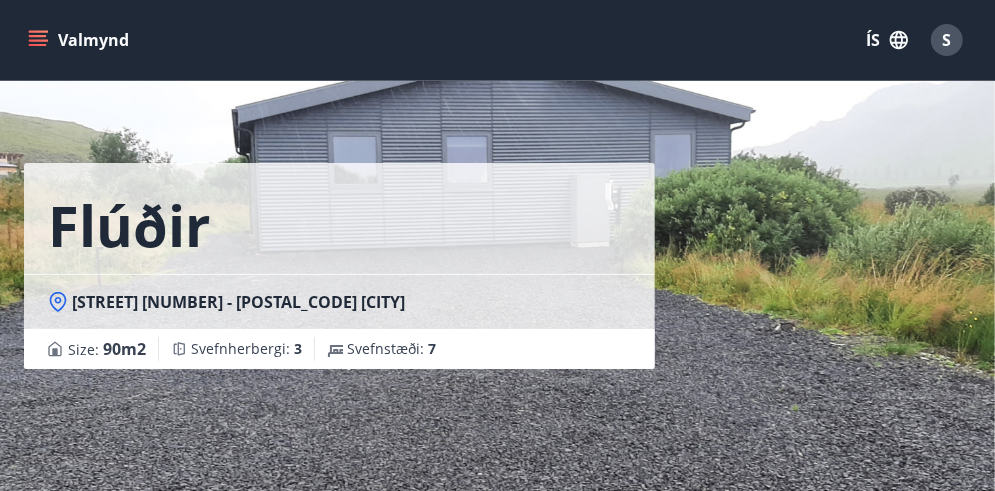 scroll, scrollTop: 0, scrollLeft: 0, axis: both 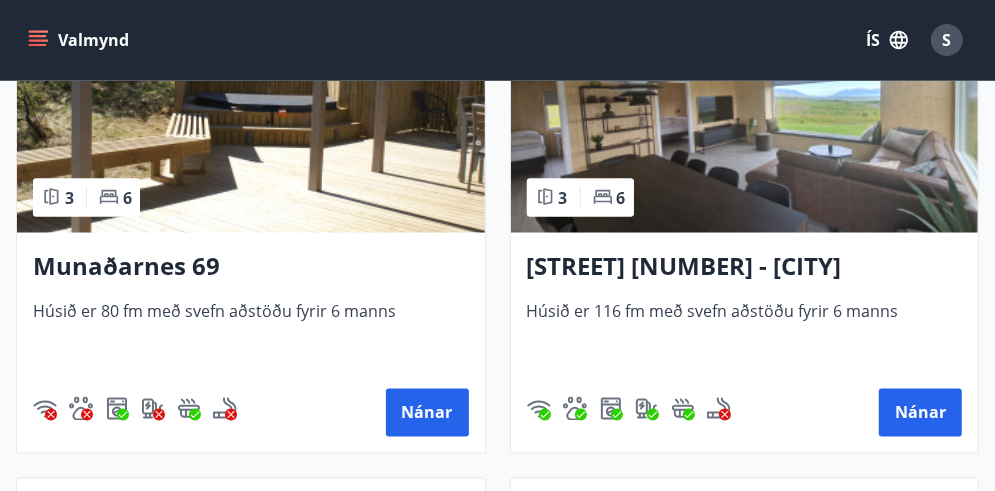 click at bounding box center (745, 107) 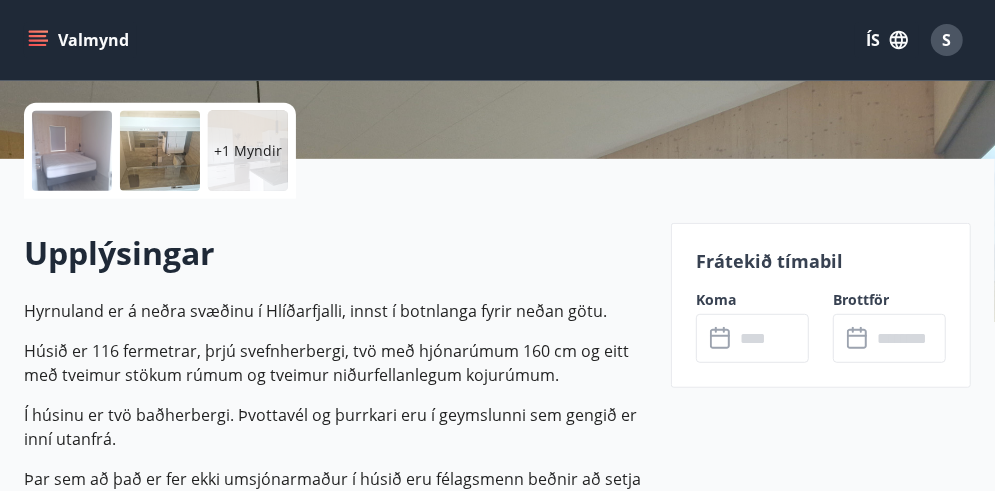 scroll, scrollTop: 442, scrollLeft: 0, axis: vertical 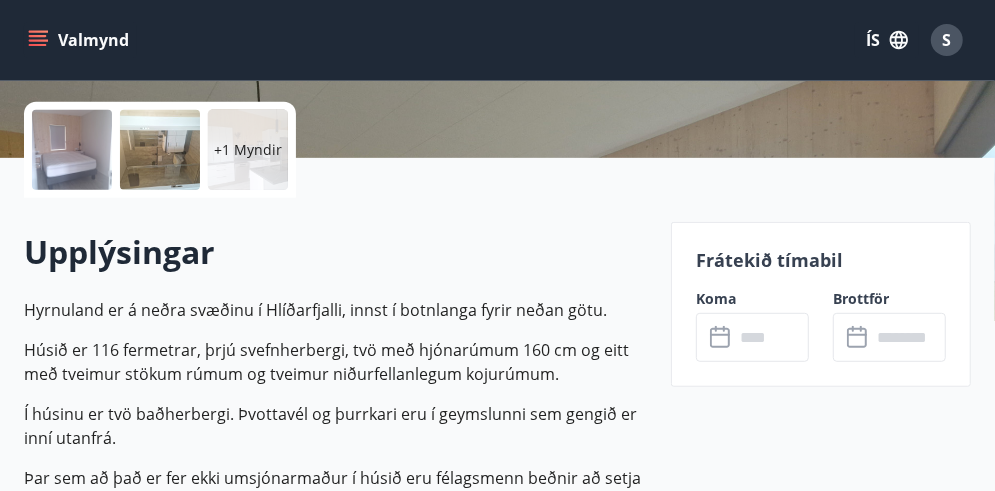 click at bounding box center (771, 337) 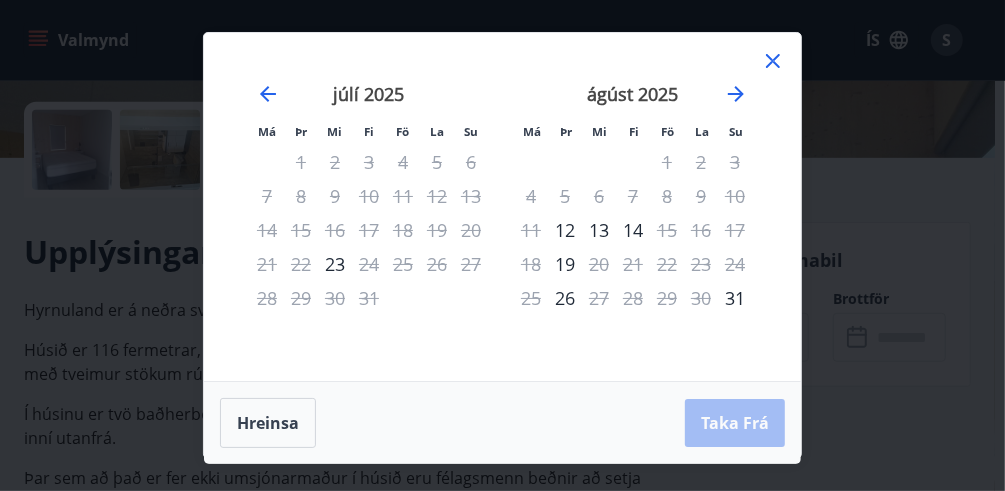 click 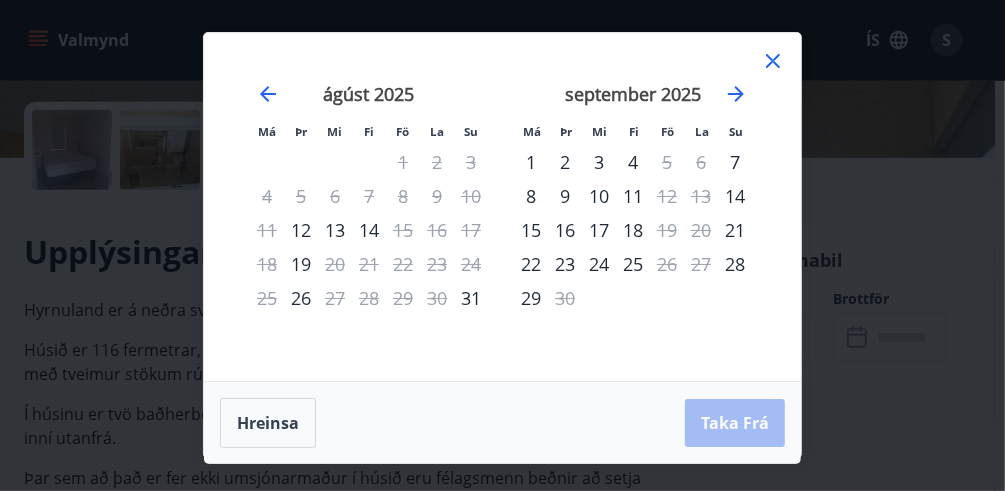 click 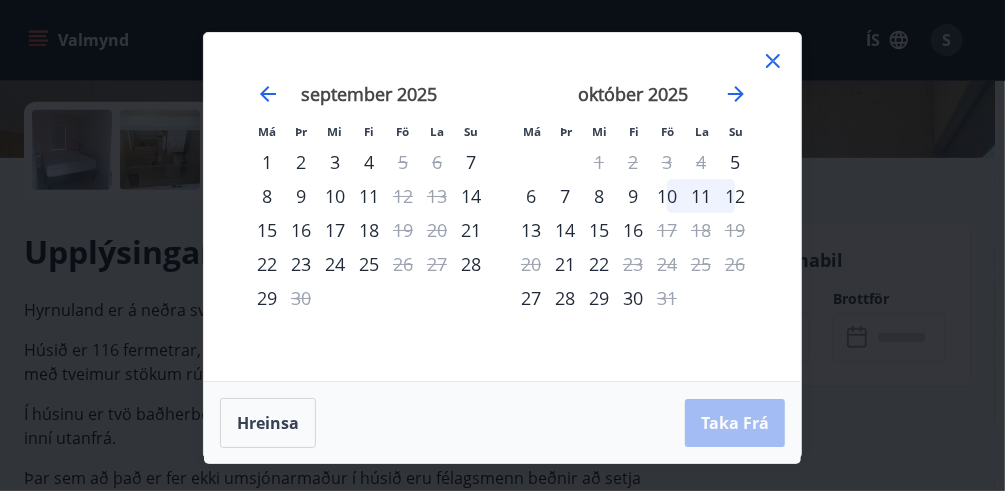 click 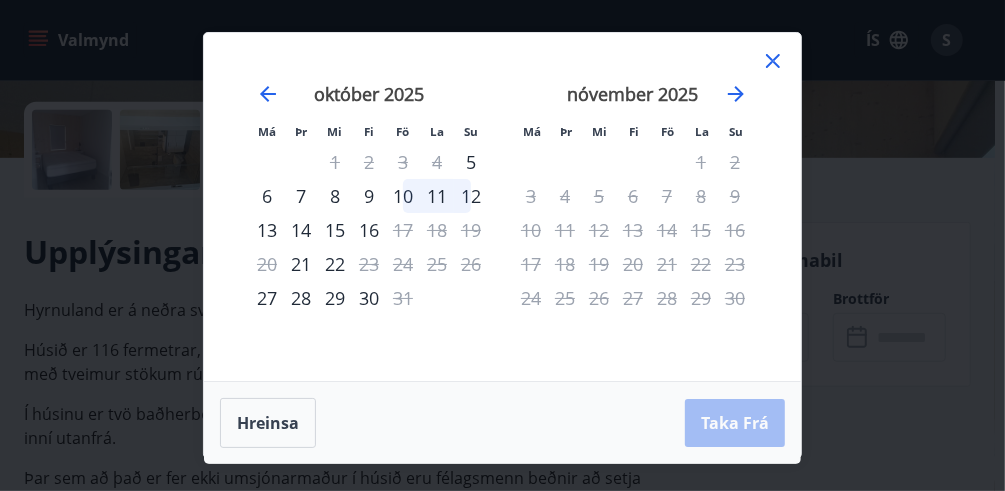 click 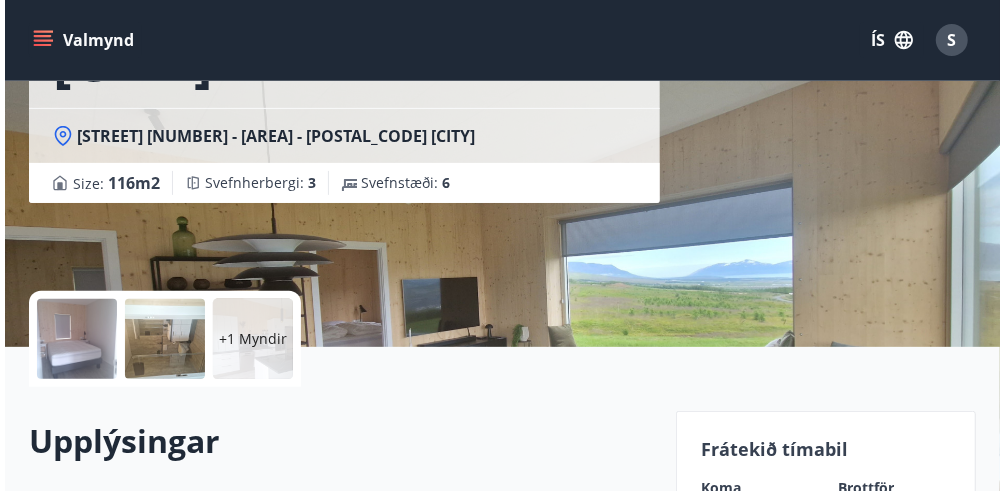 scroll, scrollTop: 253, scrollLeft: 0, axis: vertical 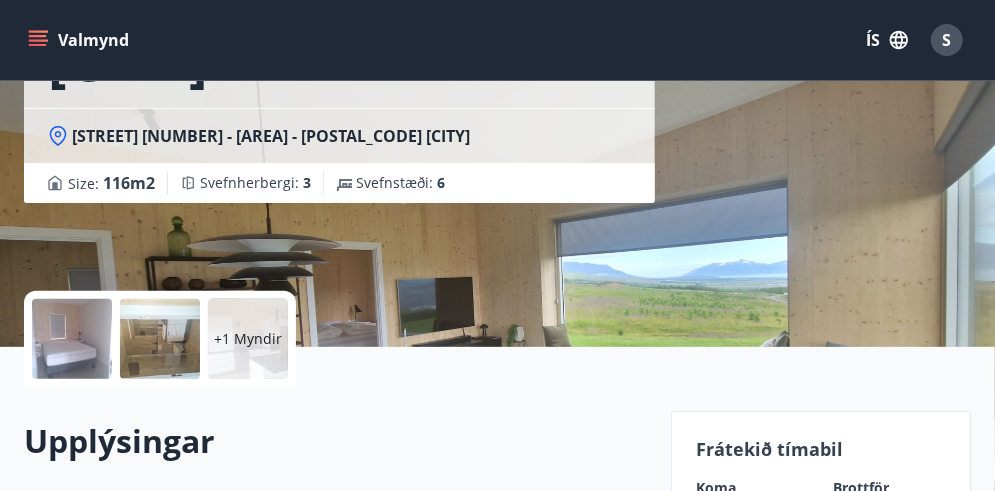 click at bounding box center [160, 339] 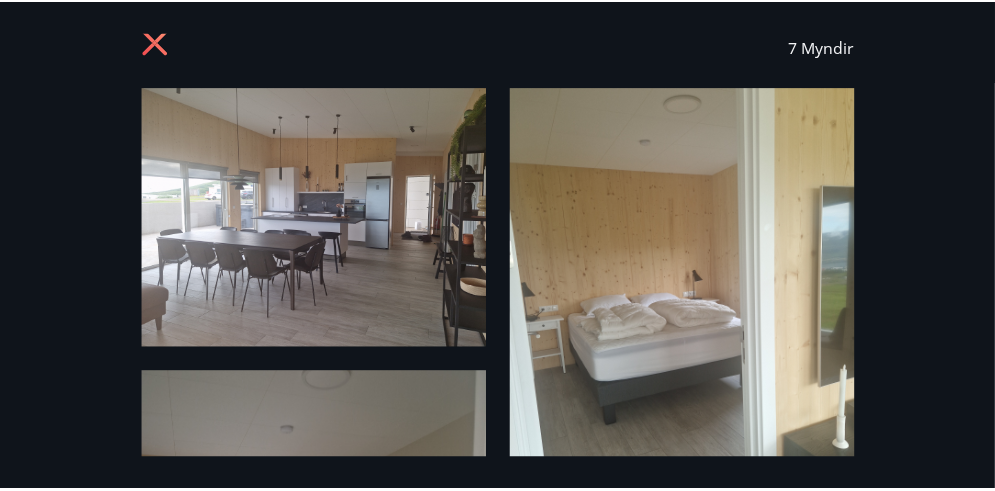 scroll, scrollTop: 0, scrollLeft: 0, axis: both 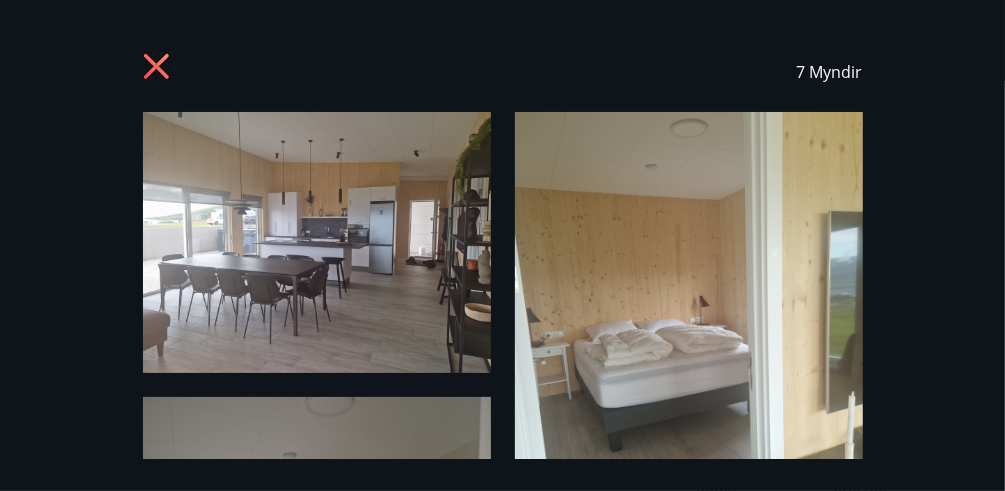 click 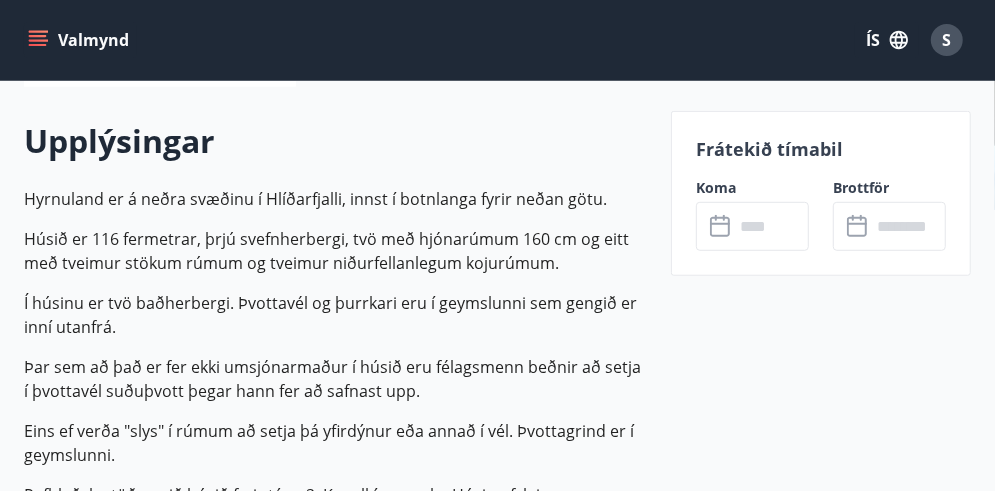 scroll, scrollTop: 553, scrollLeft: 0, axis: vertical 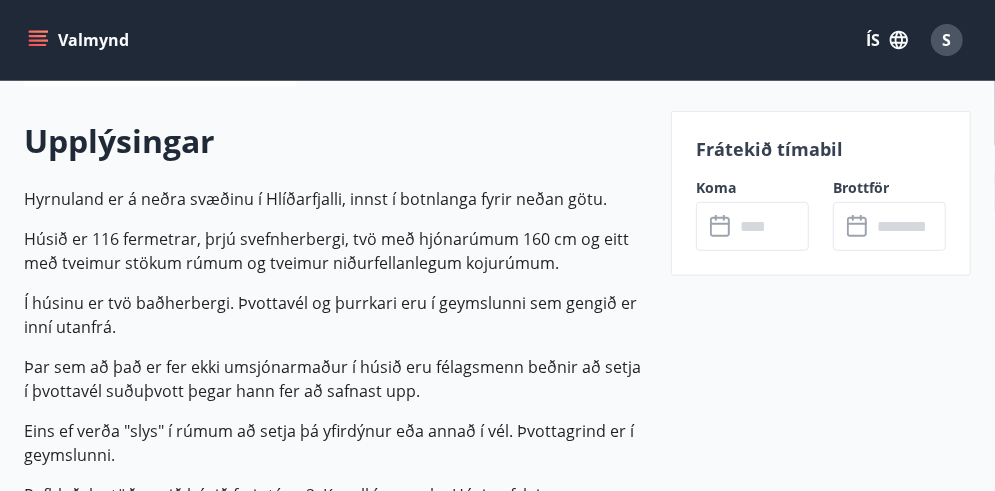click 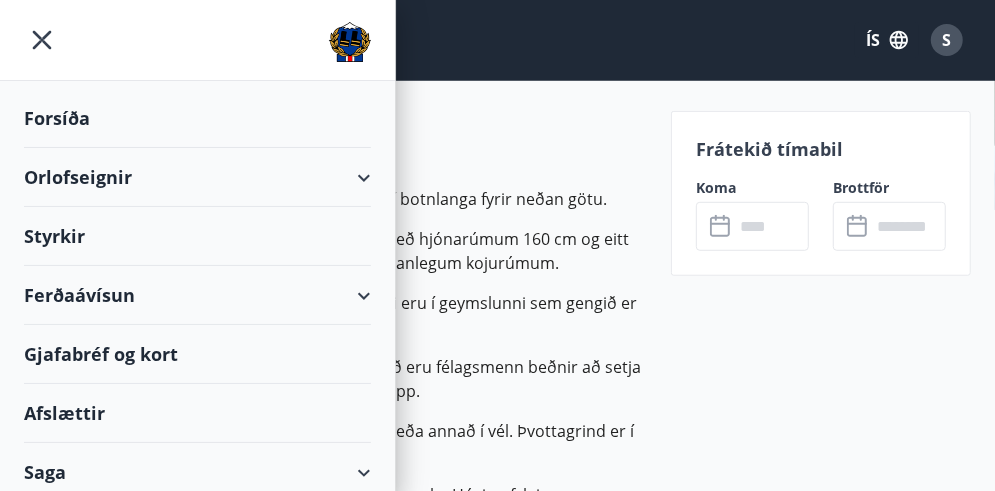 click on "Orlofseignir" at bounding box center (197, 177) 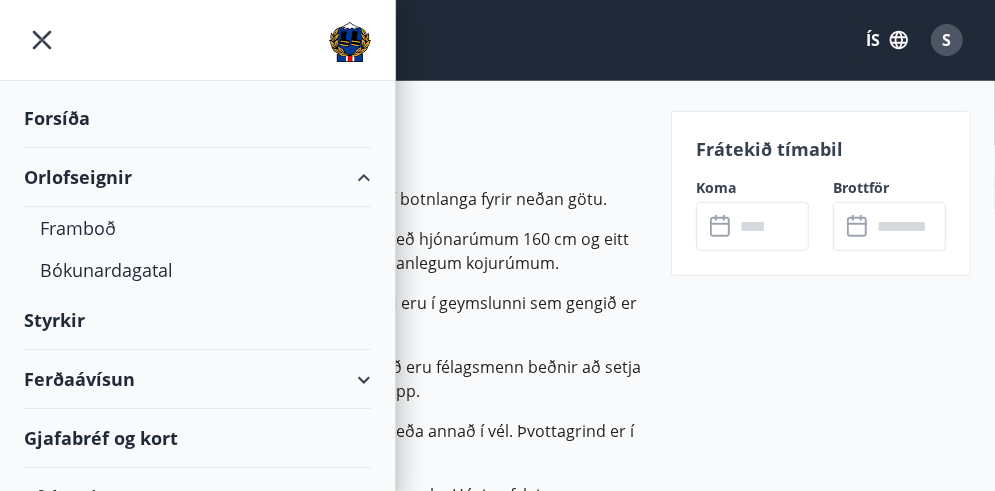 click on "Framboð" at bounding box center [197, 228] 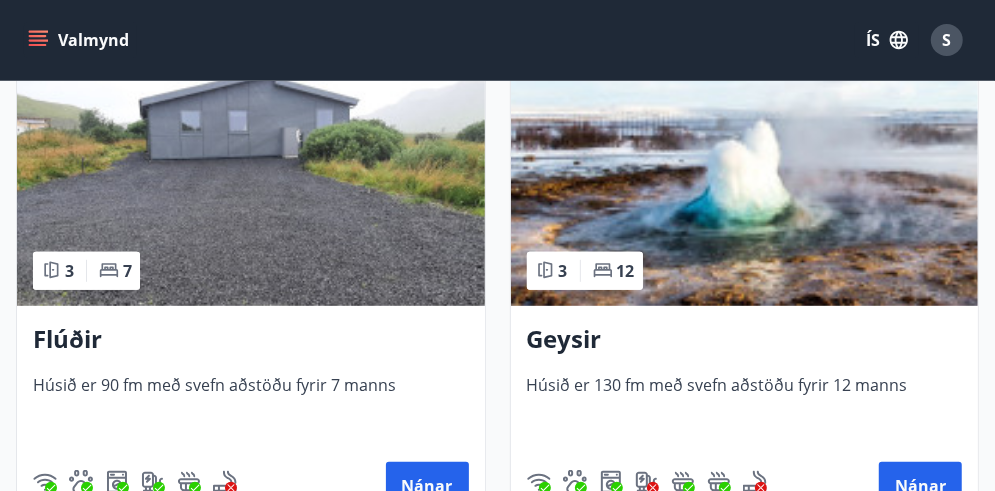 scroll, scrollTop: 435, scrollLeft: 0, axis: vertical 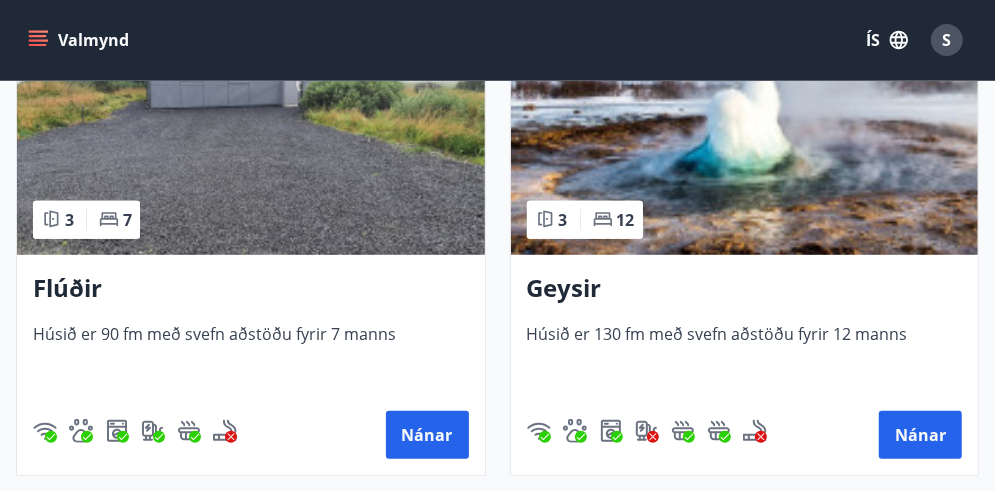 click at bounding box center (745, 129) 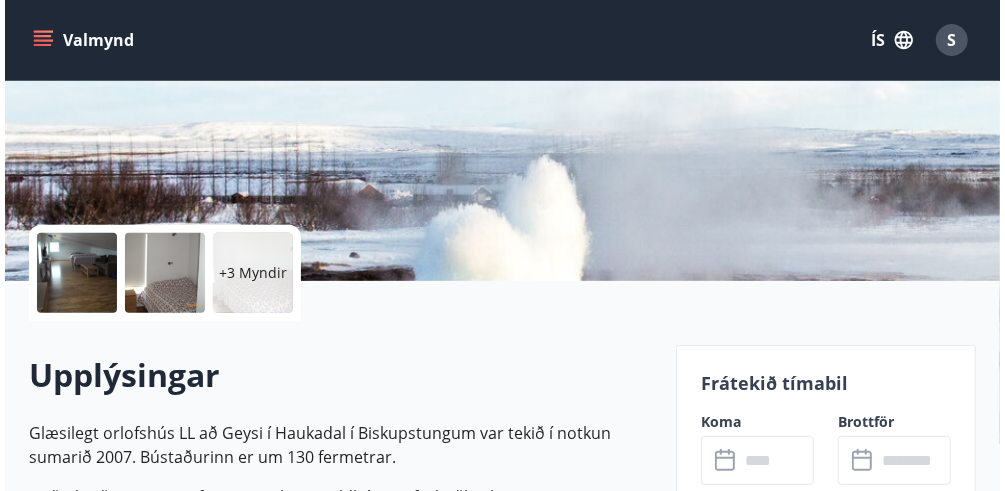 scroll, scrollTop: 318, scrollLeft: 0, axis: vertical 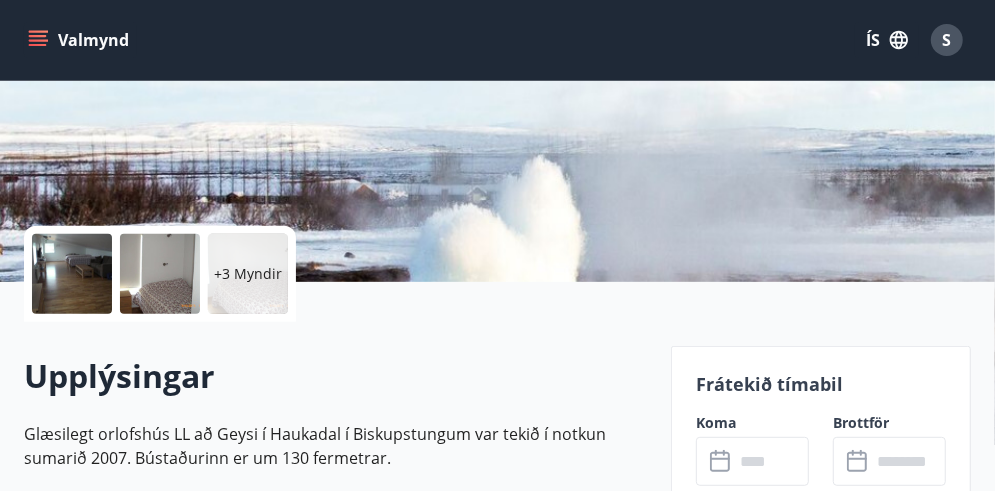 click at bounding box center (72, 274) 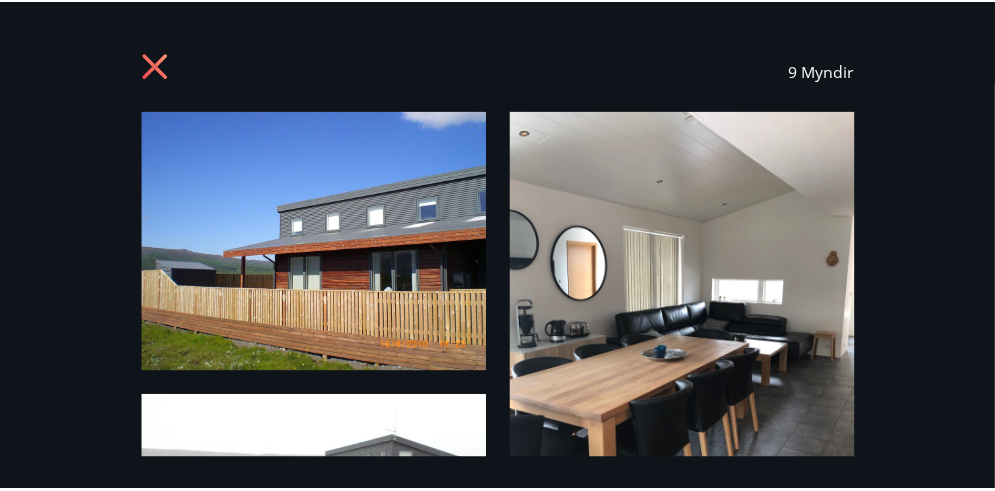 scroll, scrollTop: 0, scrollLeft: 0, axis: both 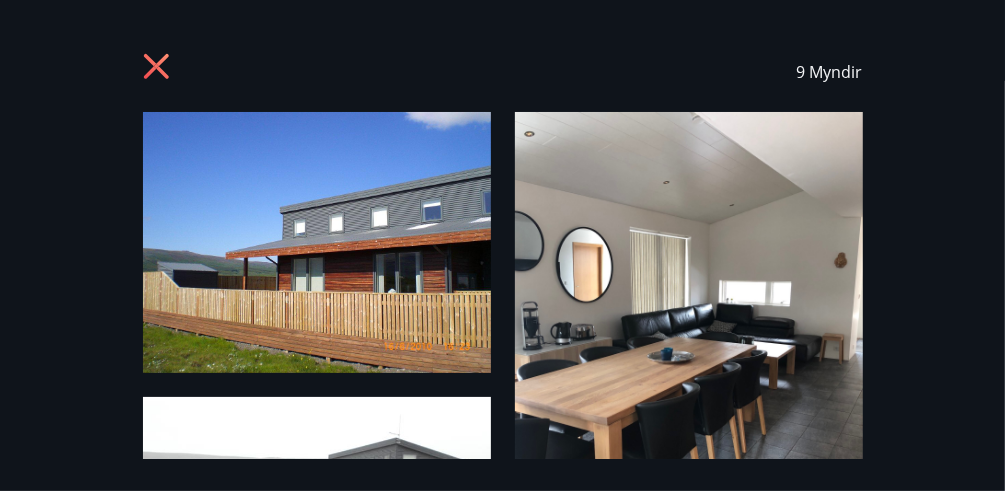 click 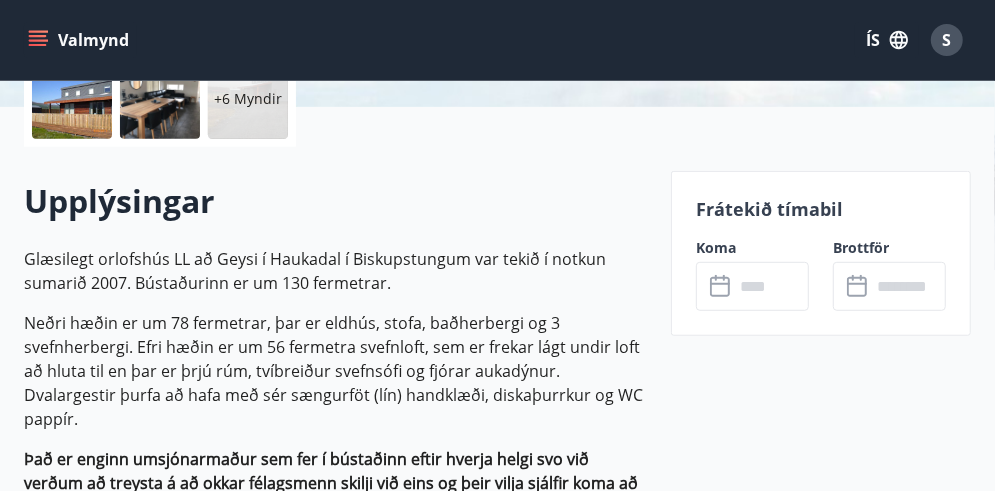 scroll, scrollTop: 494, scrollLeft: 0, axis: vertical 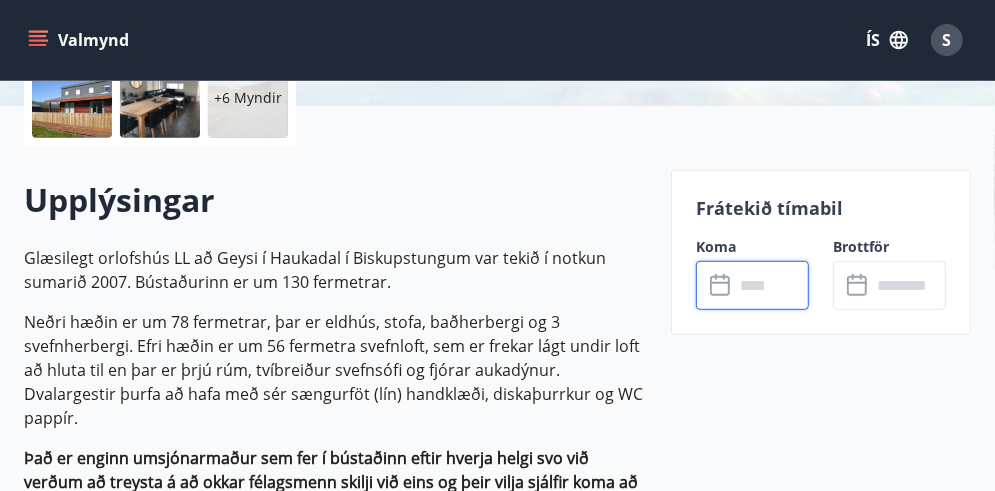 click at bounding box center (771, 285) 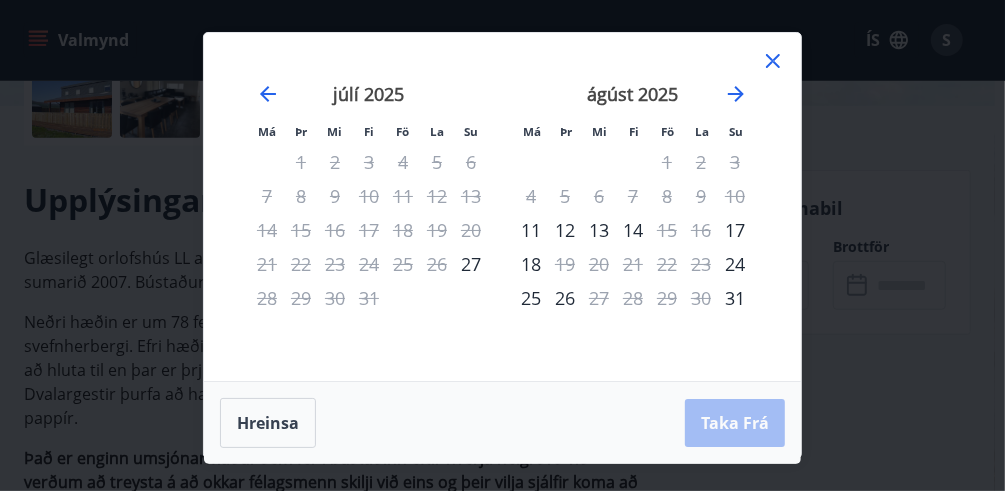 click 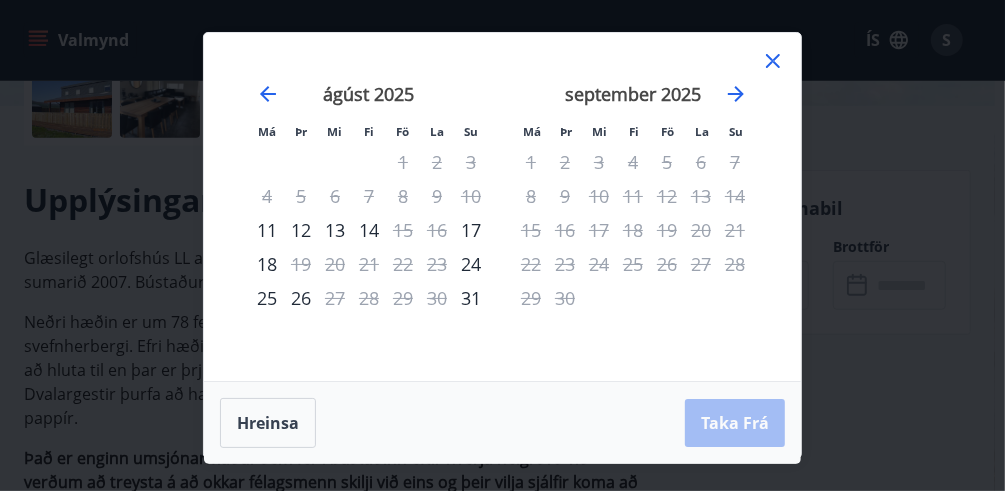 click 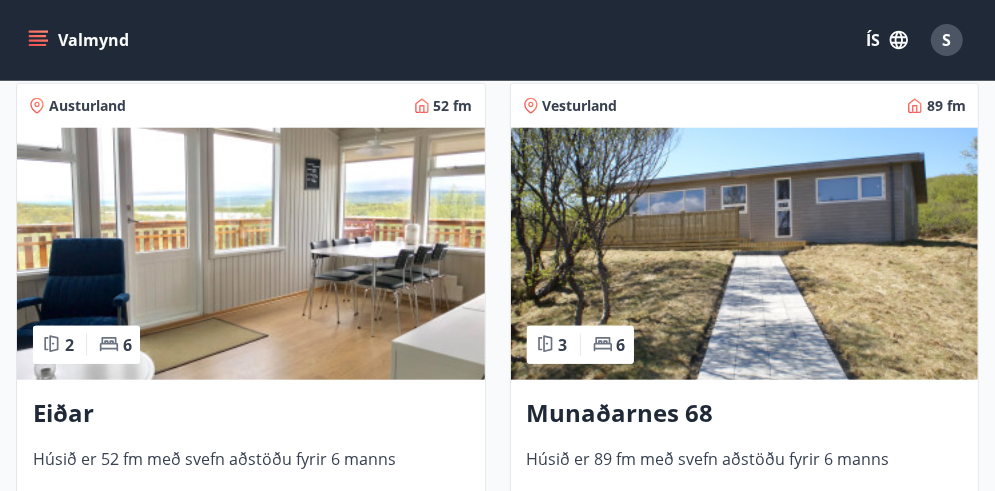 scroll, scrollTop: 903, scrollLeft: 0, axis: vertical 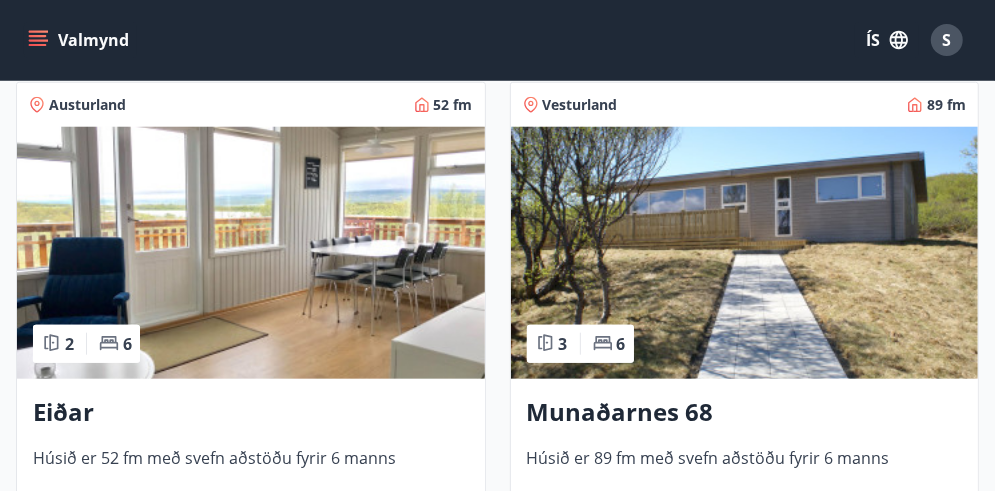 click at bounding box center [251, 253] 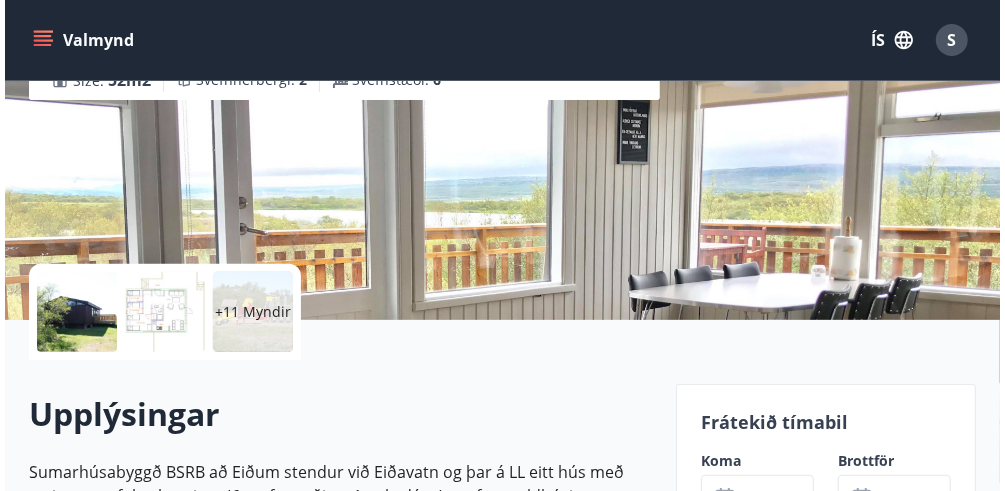 scroll, scrollTop: 280, scrollLeft: 0, axis: vertical 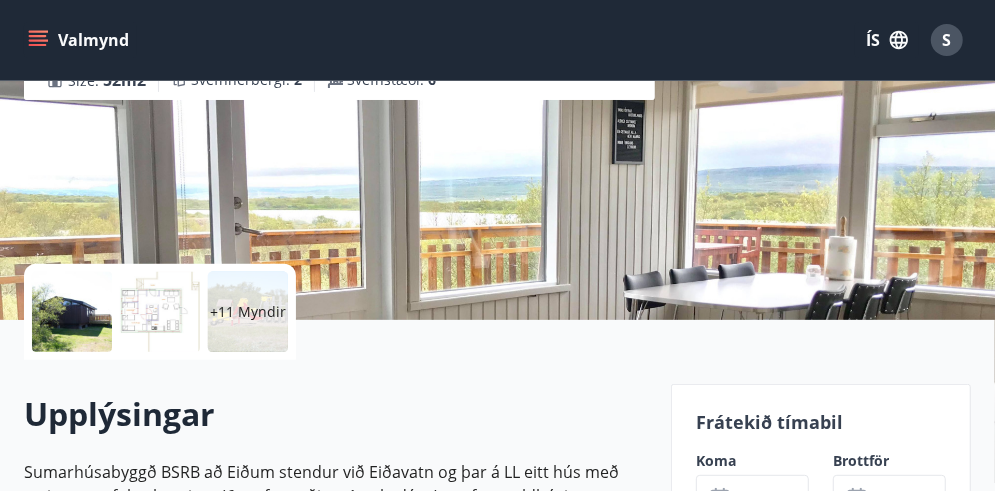 click on "+11 Myndir" at bounding box center [248, 312] 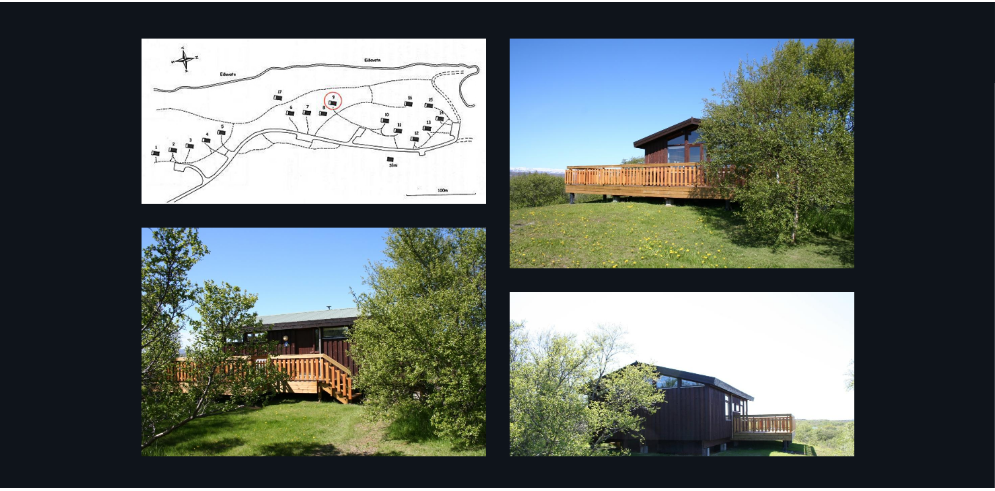 scroll, scrollTop: 16, scrollLeft: 0, axis: vertical 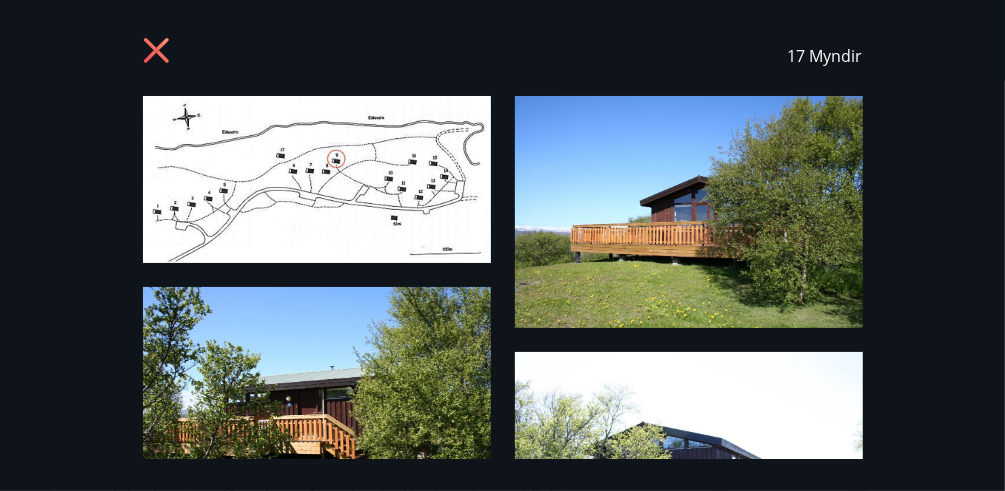 click 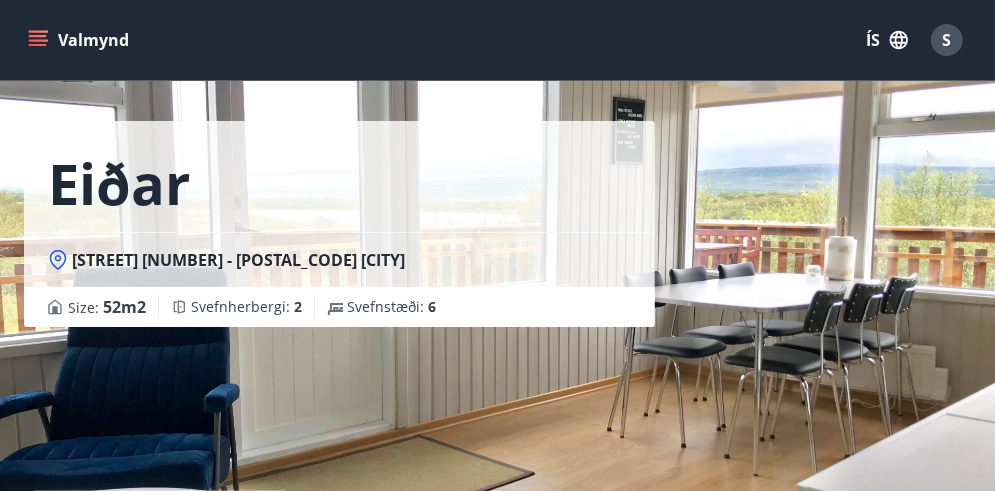 scroll, scrollTop: 0, scrollLeft: 0, axis: both 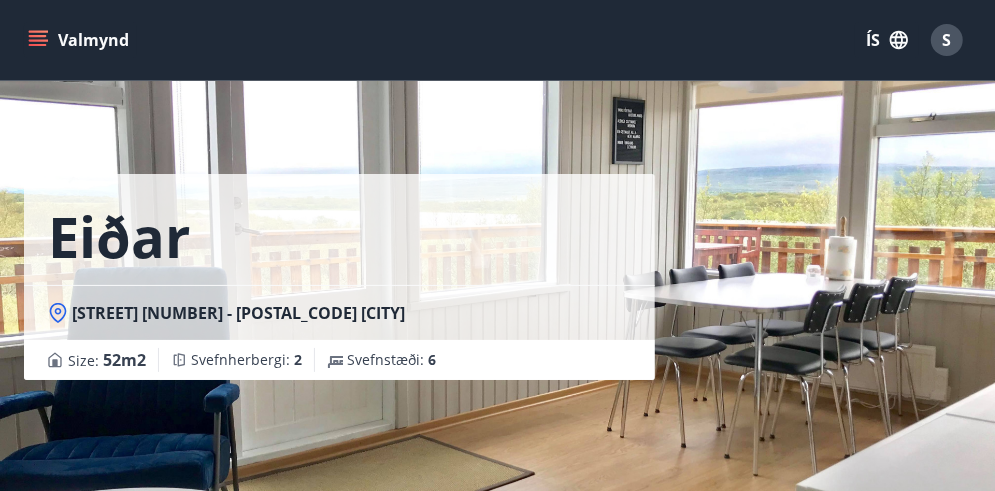 click 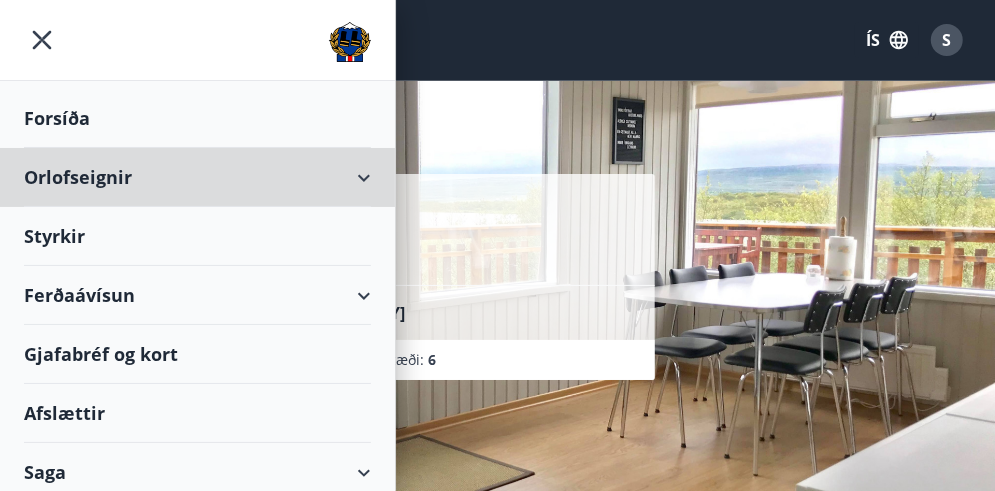 click on "Orlofseignir" at bounding box center [197, 177] 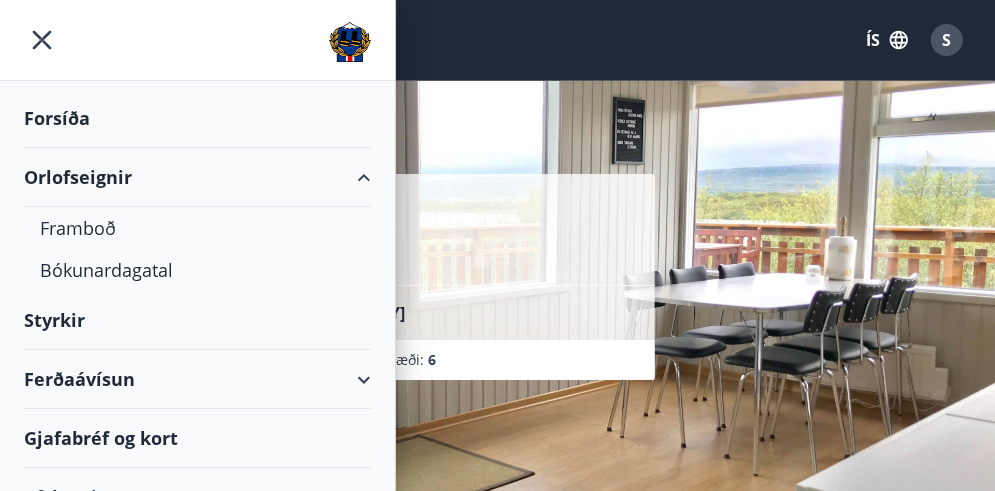 click on "Framboð" at bounding box center (197, 228) 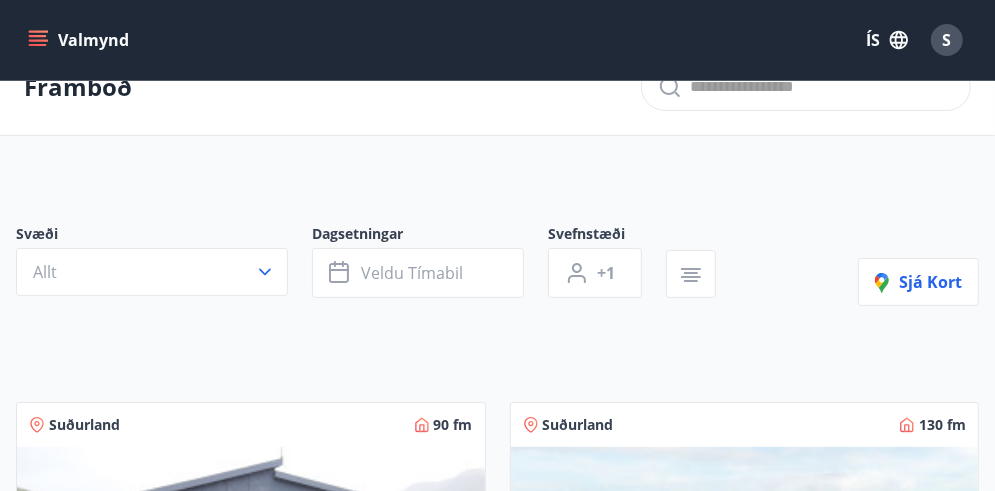 scroll, scrollTop: 0, scrollLeft: 0, axis: both 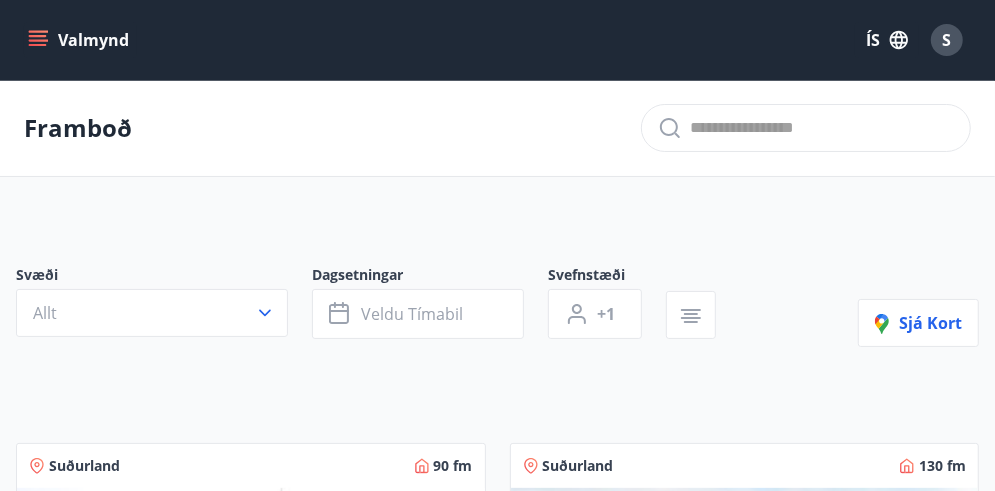 click 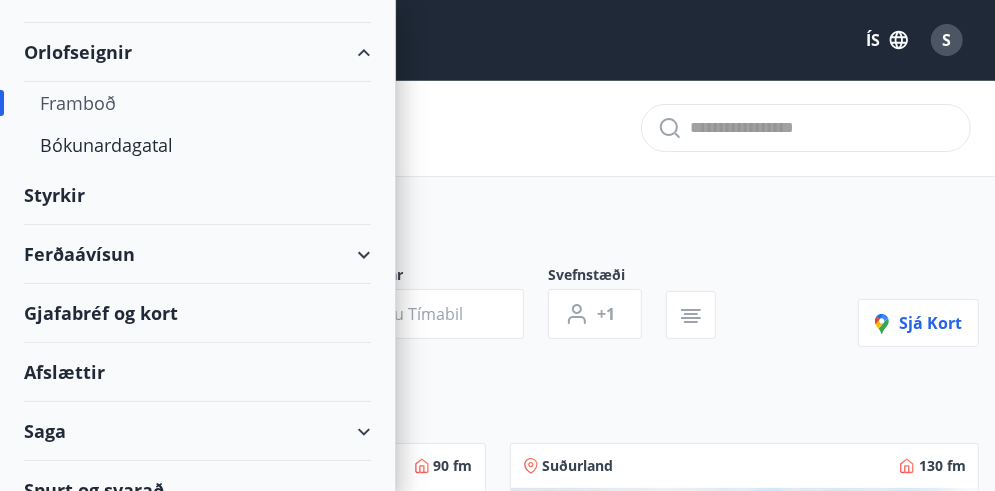scroll, scrollTop: 125, scrollLeft: 0, axis: vertical 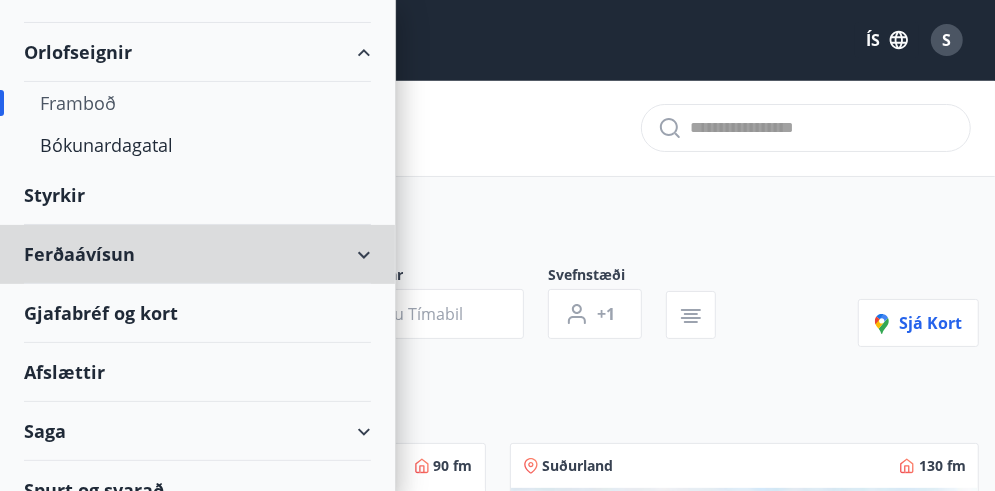 click on "Ferðaávísun" at bounding box center [197, 254] 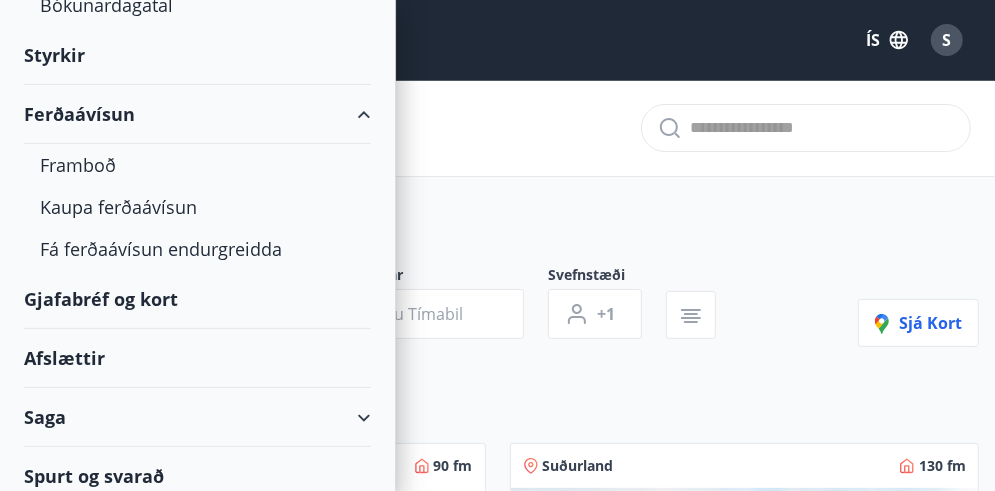 scroll, scrollTop: 275, scrollLeft: 0, axis: vertical 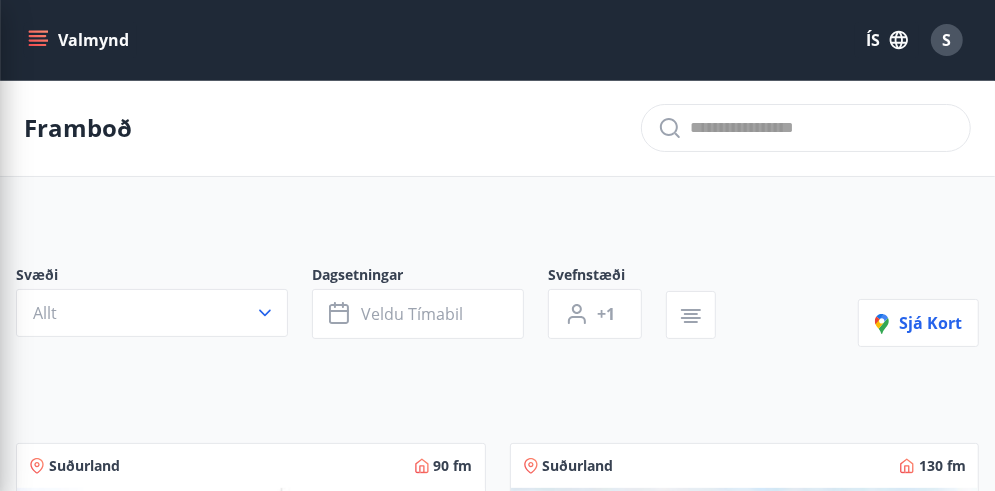 click on "[AREA] [ALL] [DATES] [SELECT_PERIOD] [SLEEPING_PLACES] [NUMBER] [SEE_MAP] [REGION] [NUMBER] fm [NUMBER] [NUMBER] [CITY] [HOUSE_INFO] [NUMBER] fm [SLEEPING_INFO] [NUMBER] [PEOPLE] [MORE_INFO] [REGION] [NUMBER] fm [NUMBER] [PEOPLE] [CITY] [HOUSE_INFO] [NUMBER] fm [SLEEPING_INFO] [NUMBER] [PEOPLE] [MORE_INFO] [EASTERNS] [NUMBER] fm [NUMBER] [PEOPLE] [CITY] [HOUSE_INFO] [NUMBER] fm [SLEEPING_INFO] [NUMBER] [PEOPLE] [MORE_INFO] [WESTERN] [NUMBER] fm [NUMBER] [PEOPLE] [CITY] [HOUSE_INFO] [NUMBER] fm [SLEEPING_INFO] [NUMBER] [PEOPLE] [MORE_INFO] [WESTERN] [NUMBER] fm [NUMBER] [PEOPLE] [CITY] [HOUSE_INFO] [NUMBER] fm [SLEEPING_INFO] [NUMBER] [PEOPLE] [MORE_INFO] [NORTHERN] [NUMBER] - [CITY] [HOUSE_INFO] [NUMBER] fm [SLEEPING_INFO] [NUMBER] [PEOPLE] [MORE_INFO] [CAPITAL_AREA] [NUMBER] fm [NUMBER] [PEOPLE] [STREET] [NUMBER], [CITY] [APARTMENT_INFO] [NUMBER] fm [SLEEPING_INFO] [NUMBER] [PEOPLE] [MORE_INFO] [NORTHERN] [NUMBER] fm [NUMBER] [PEOPLE] [STREET] [NUMBER] [UPPER_FLOOR] - [CITY] [HOUSE_INFO] [NUMBER]fm [SLEEPING_INFO] [NUMBER] [PEOPLE] [MORE_INFO]" at bounding box center (497, 1410) 